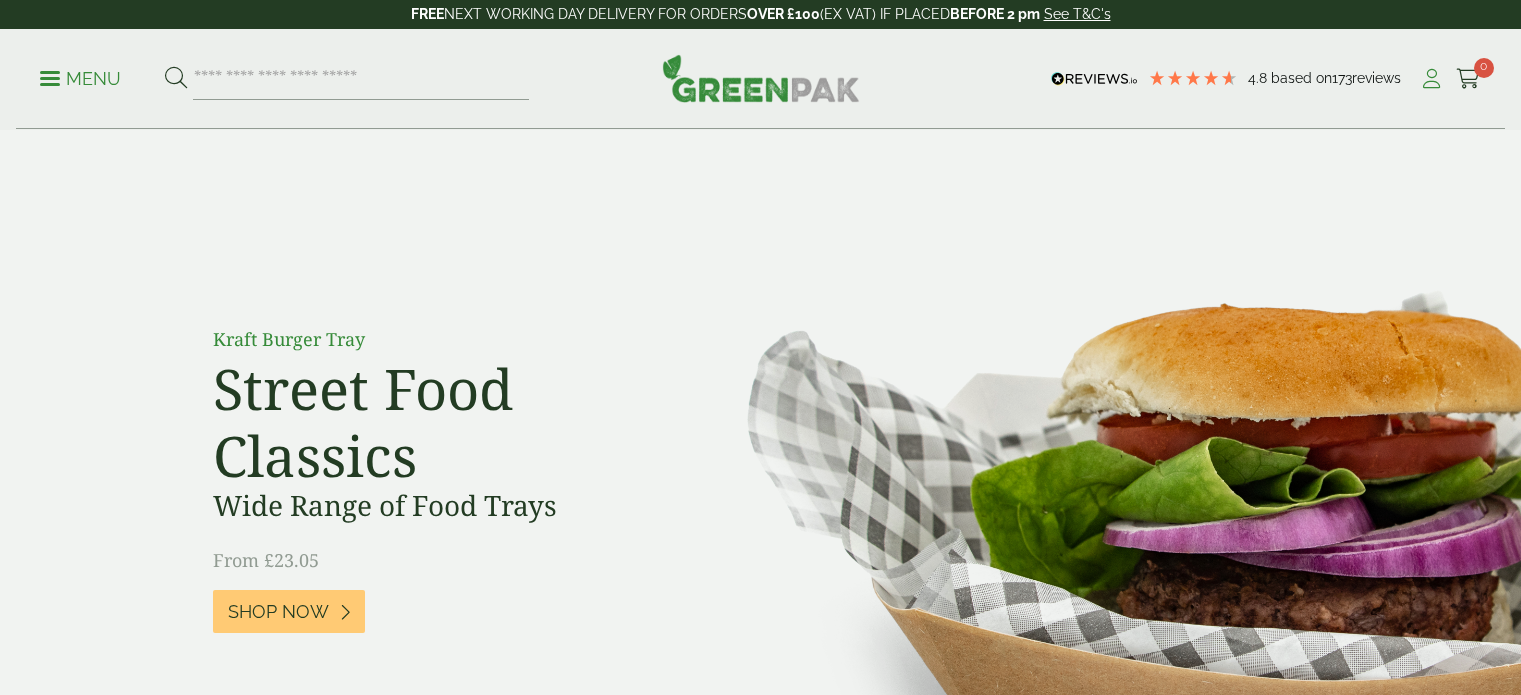 scroll, scrollTop: 0, scrollLeft: 0, axis: both 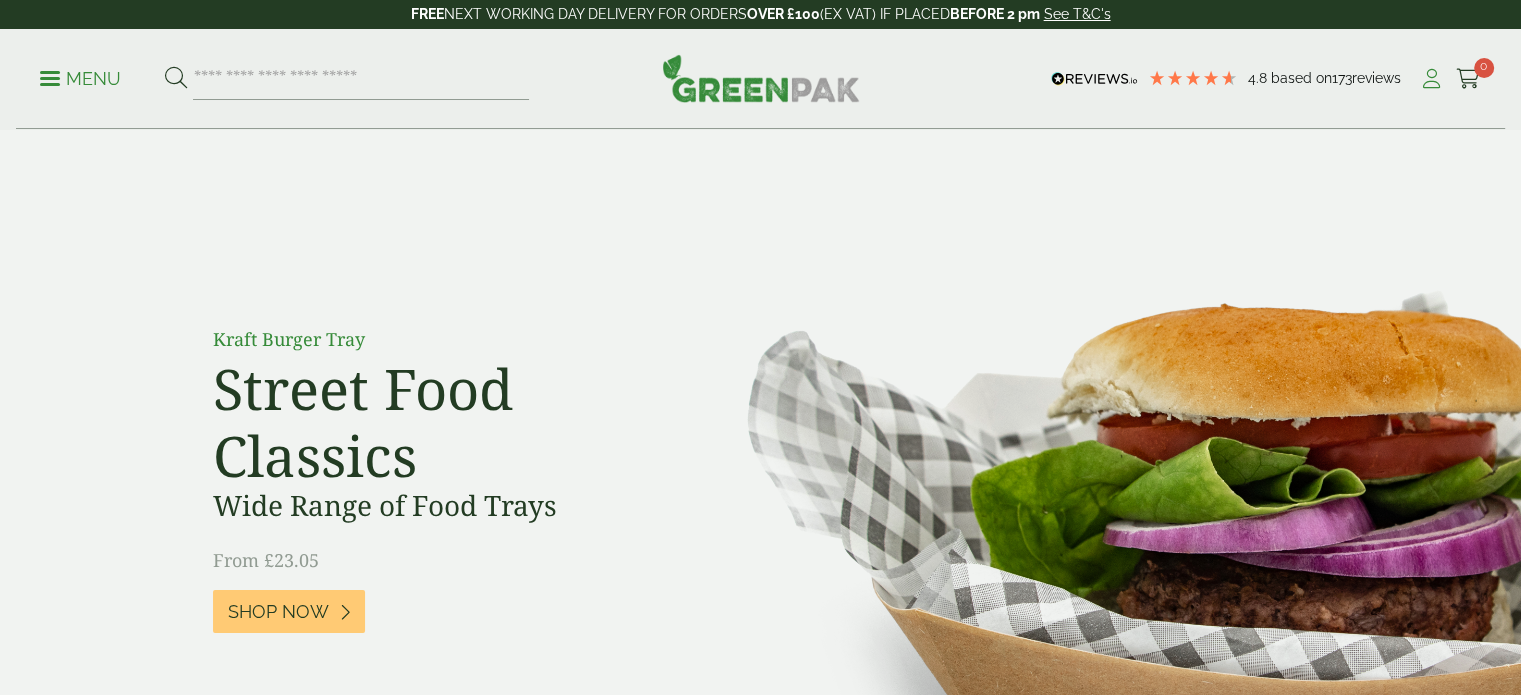 click on "My Account" at bounding box center [1431, 79] 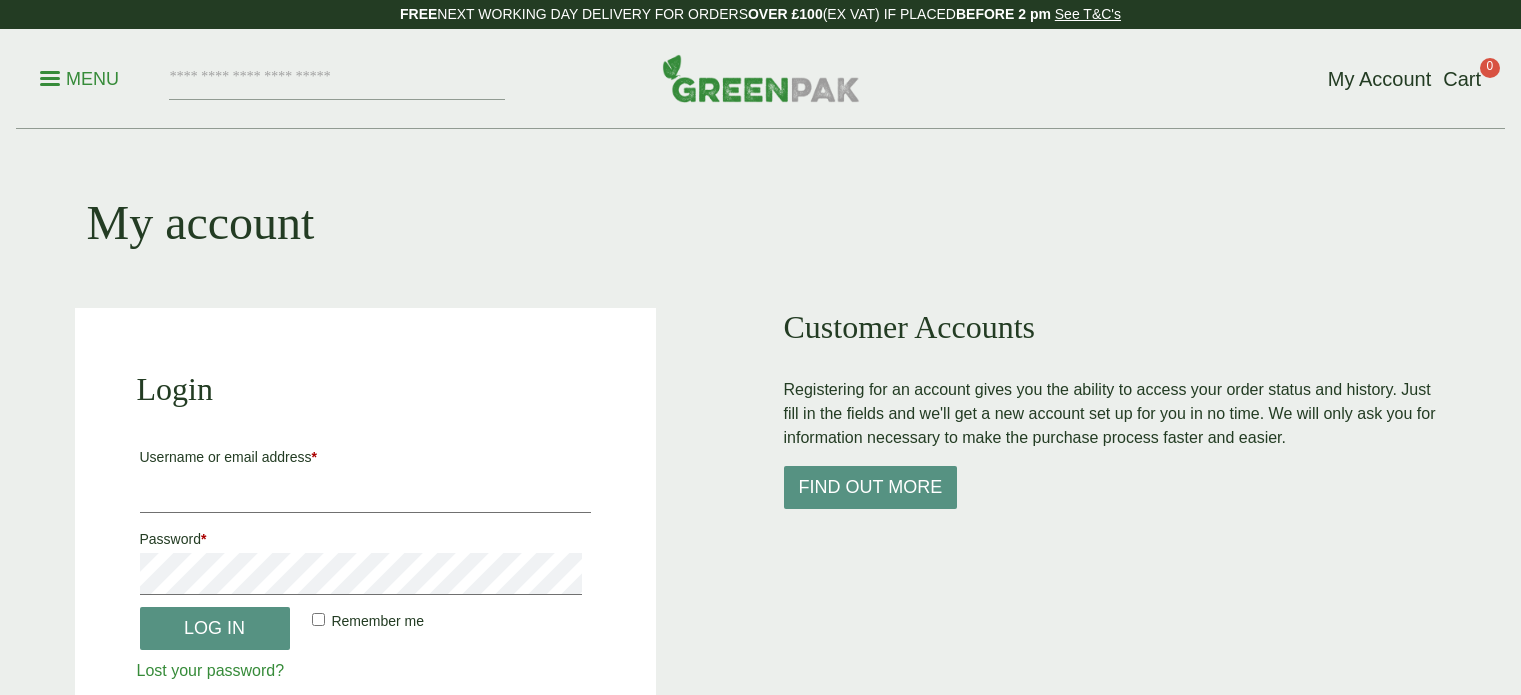 scroll, scrollTop: 0, scrollLeft: 0, axis: both 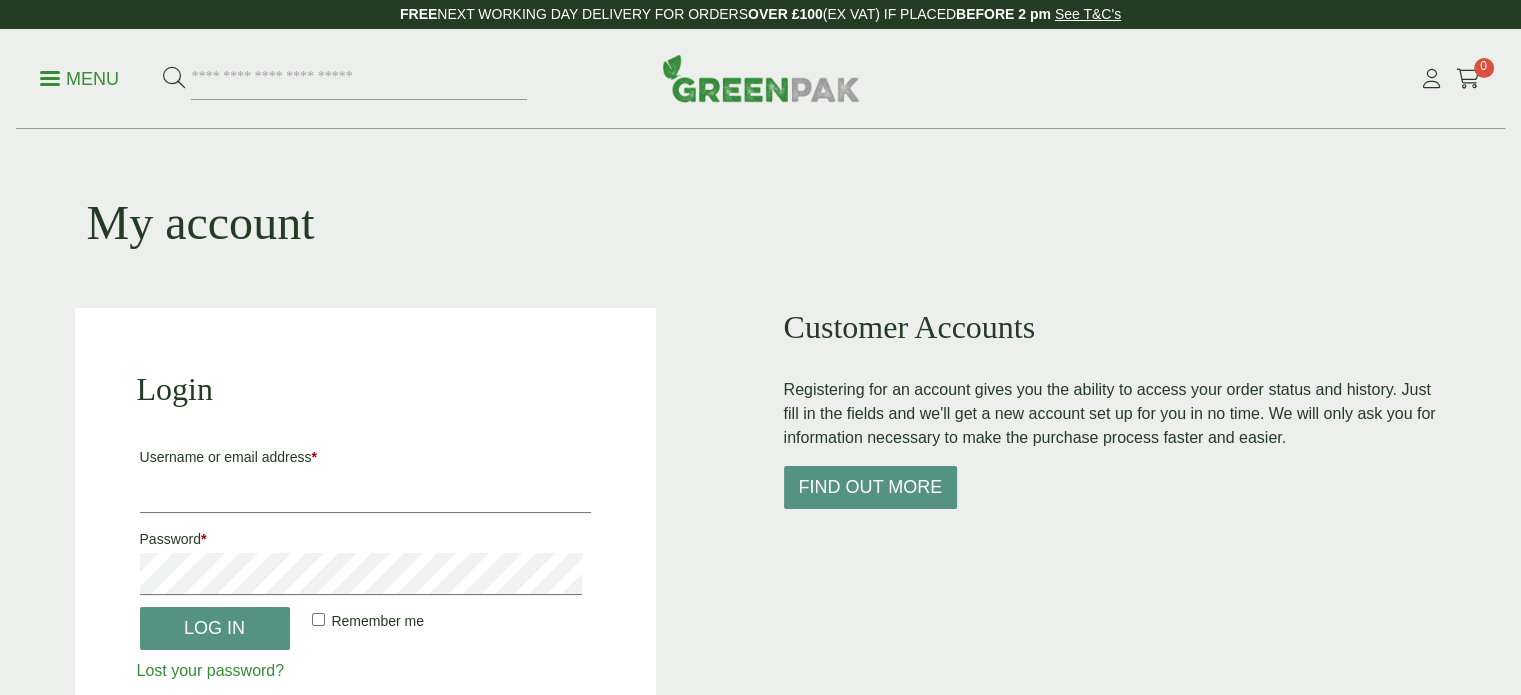 click on "Username or email address  *" at bounding box center (365, 457) 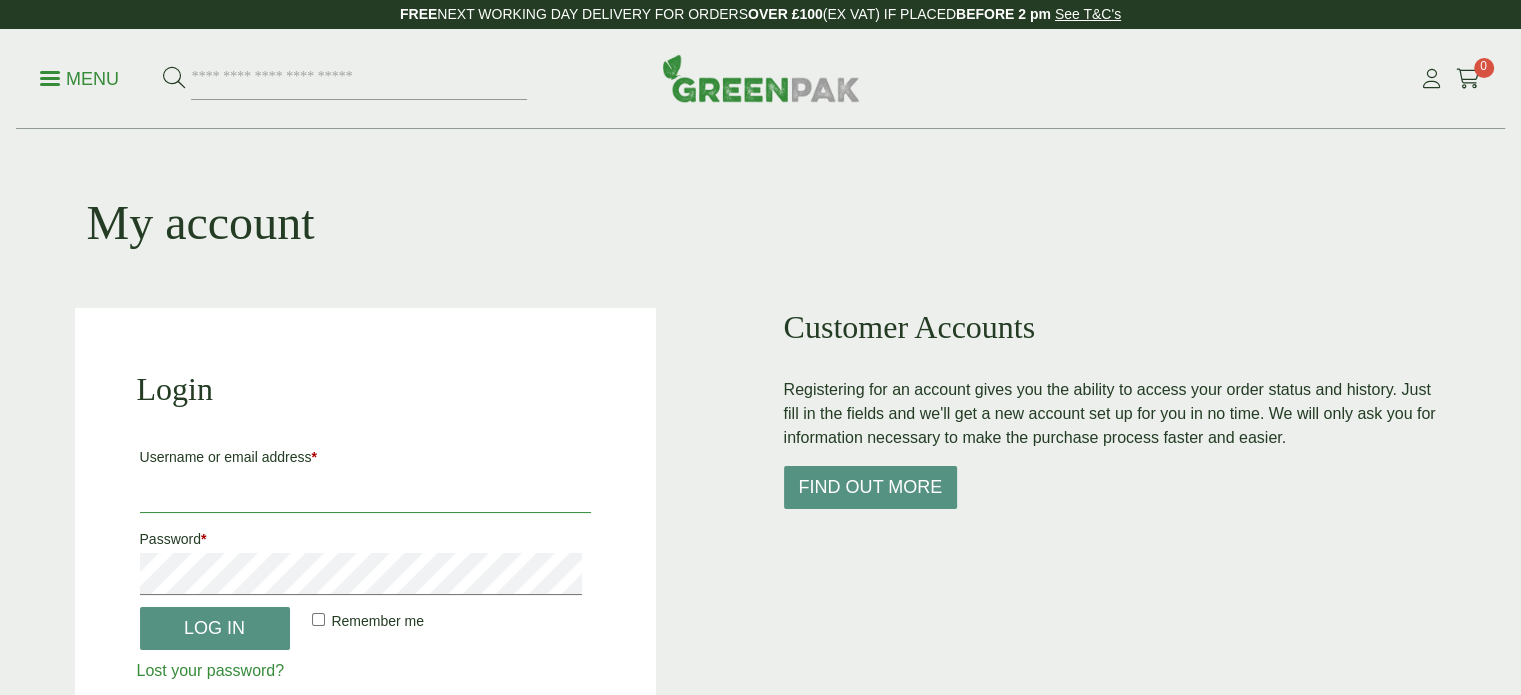 click on "Username or email address  *" at bounding box center [365, 492] 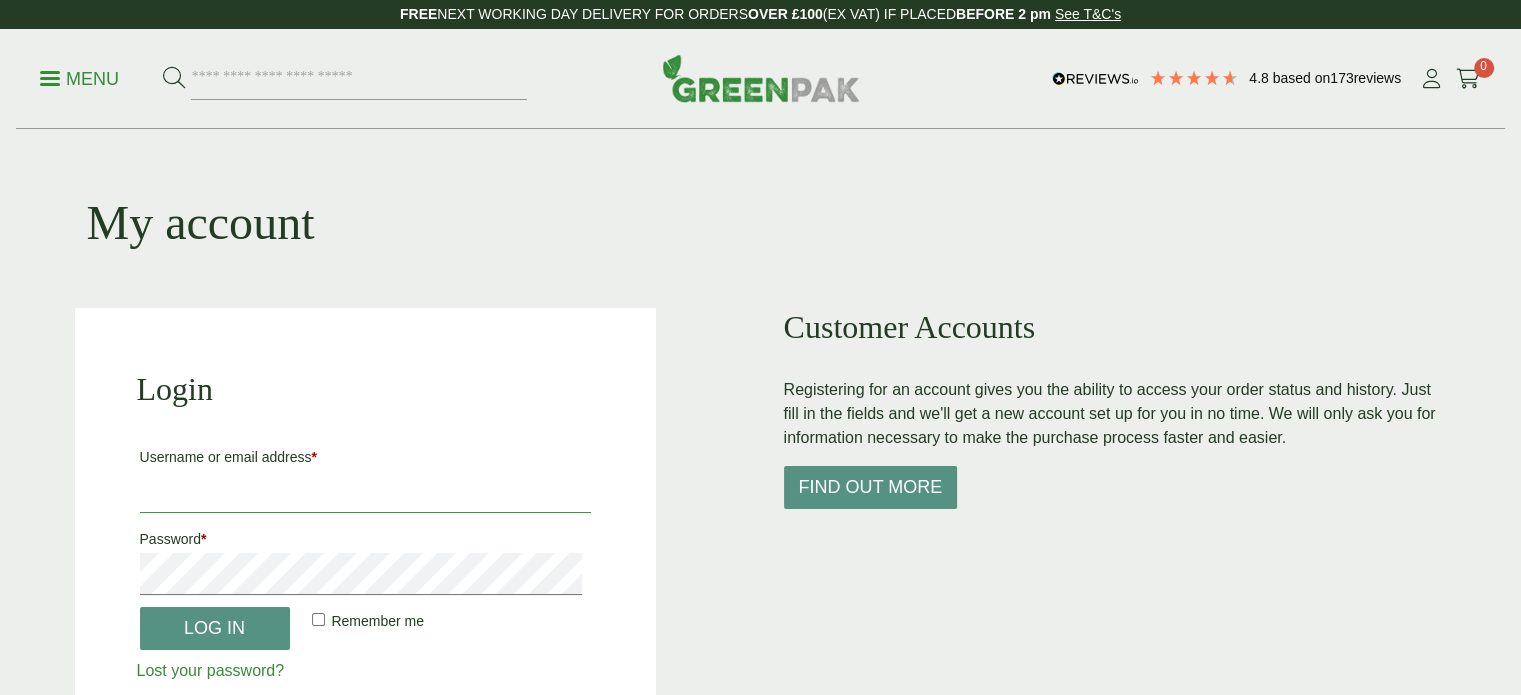 scroll, scrollTop: 0, scrollLeft: 0, axis: both 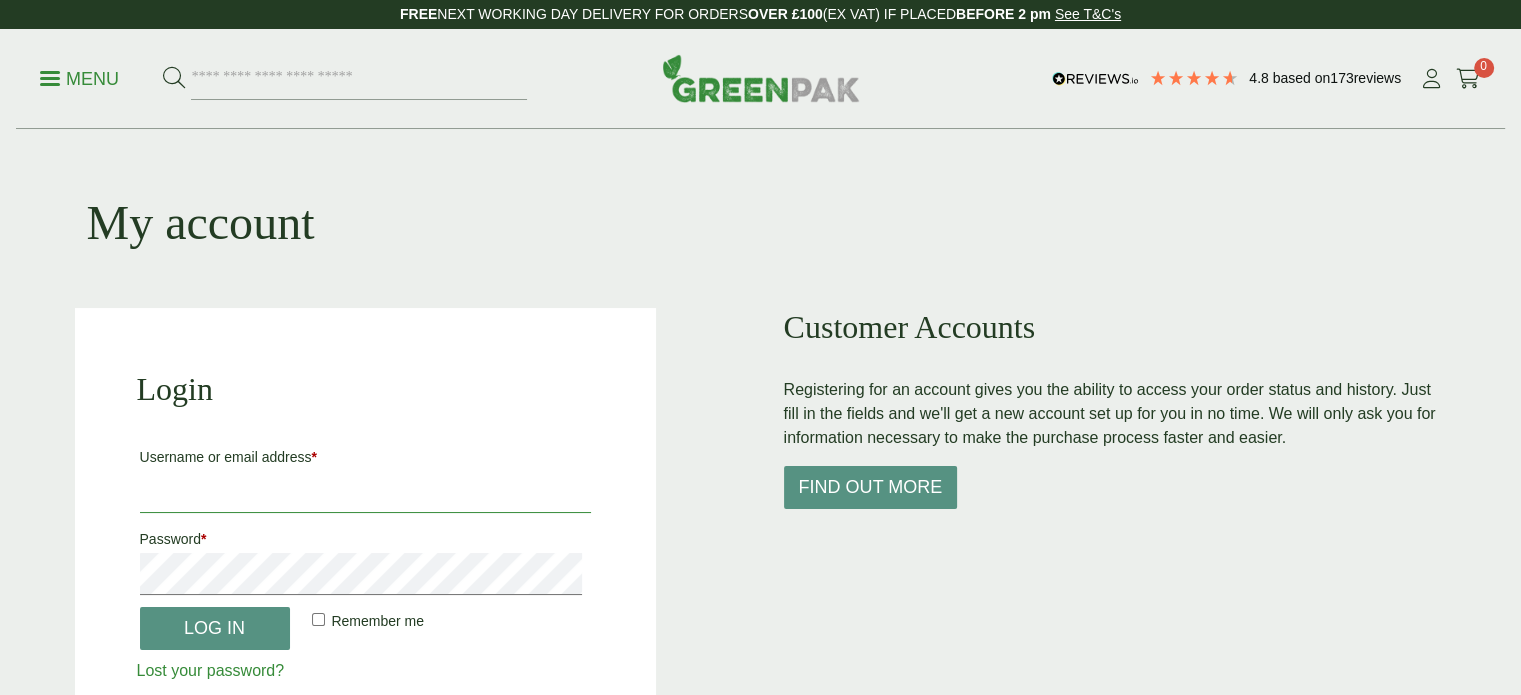 click on "Username or email address  *" at bounding box center (365, 492) 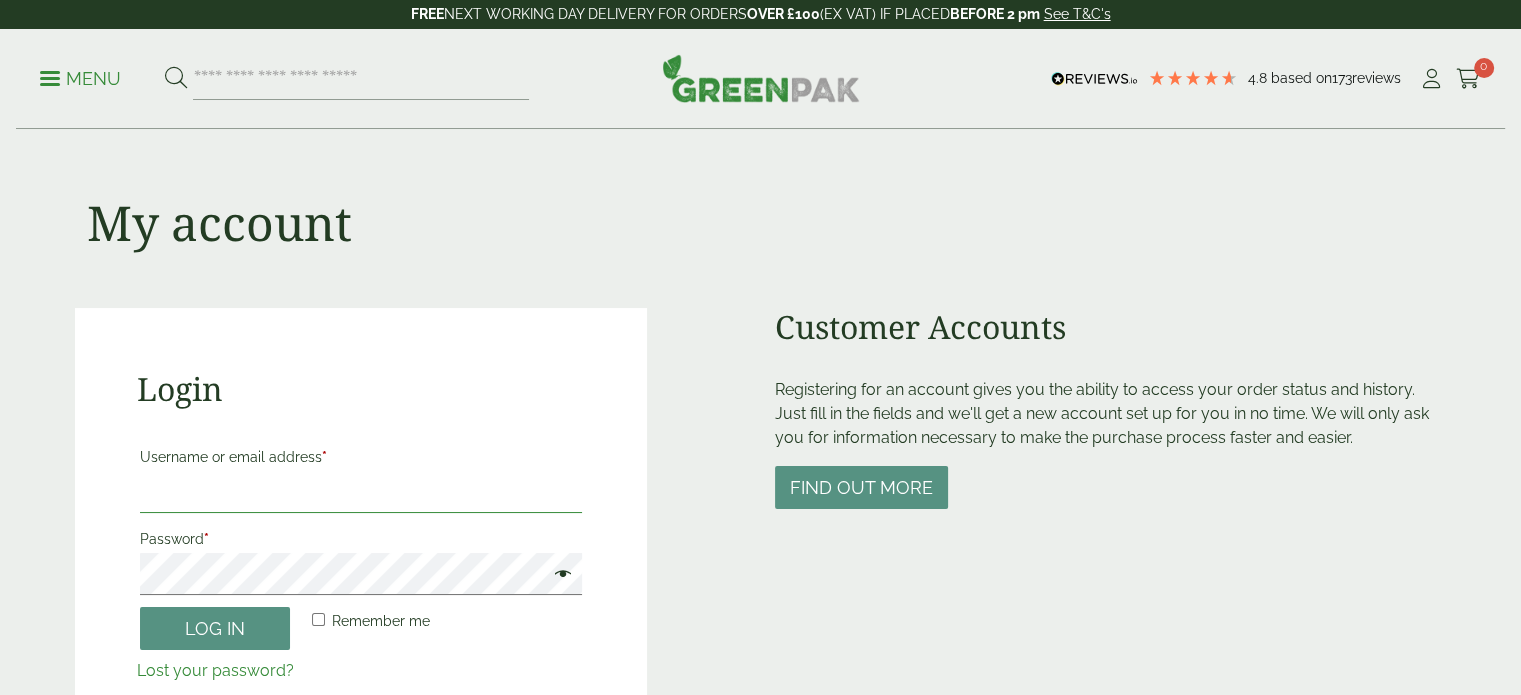 type on "**********" 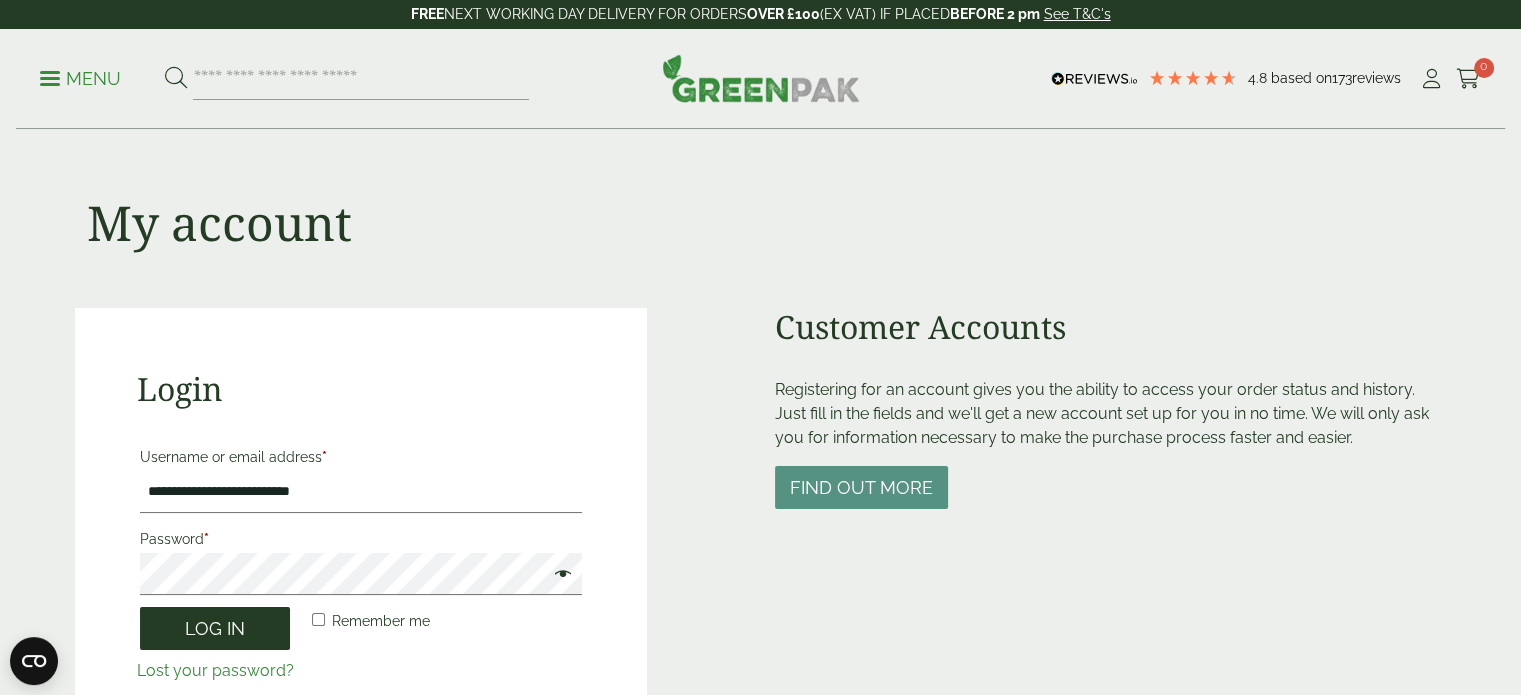 click on "Log in" at bounding box center (215, 628) 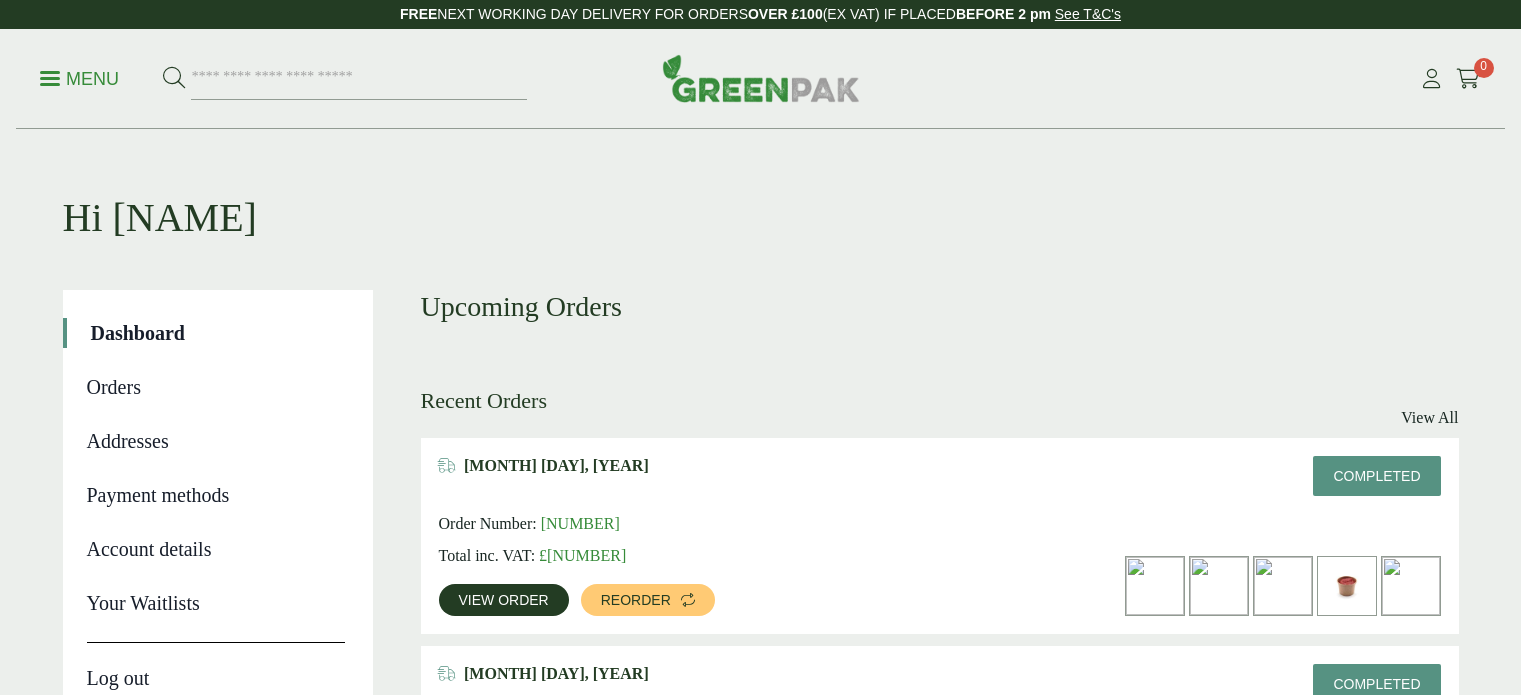 click on "Orders" at bounding box center [216, 387] 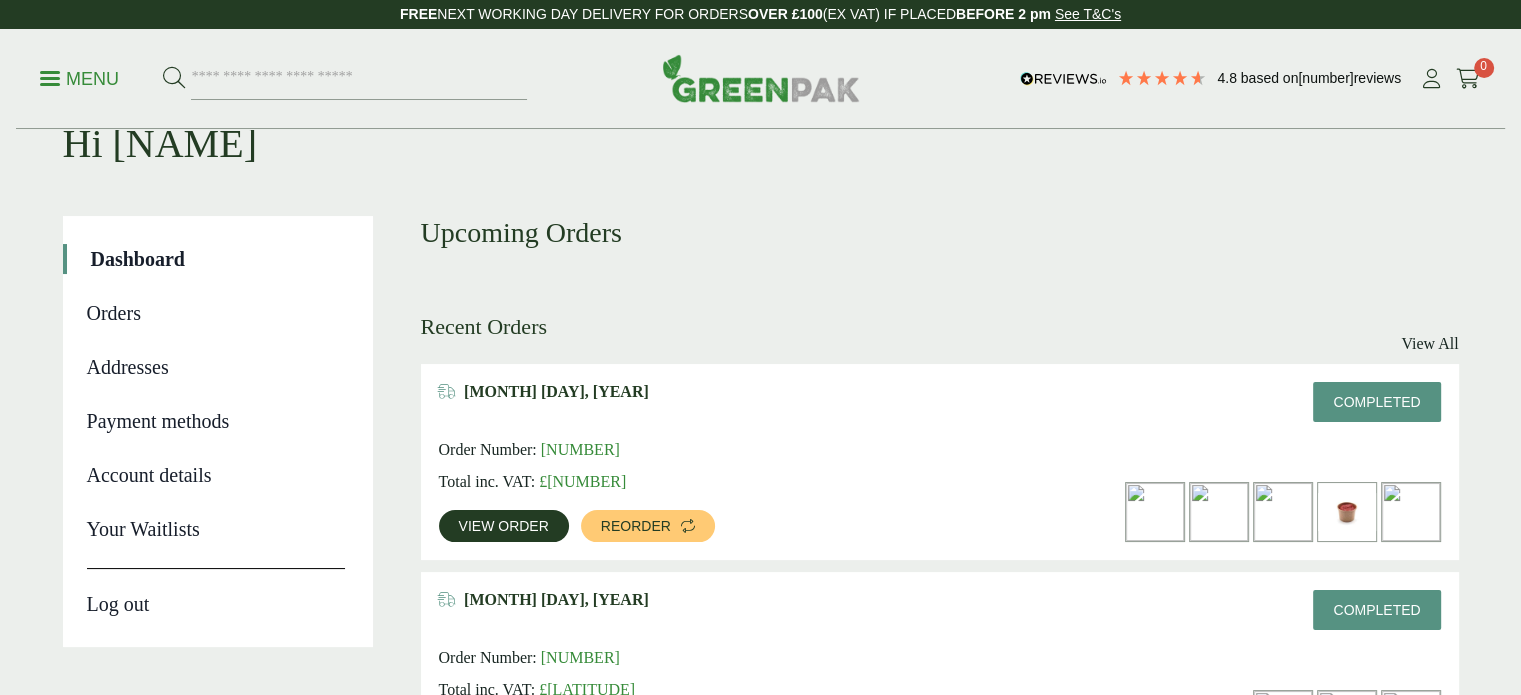 scroll, scrollTop: 74, scrollLeft: 0, axis: vertical 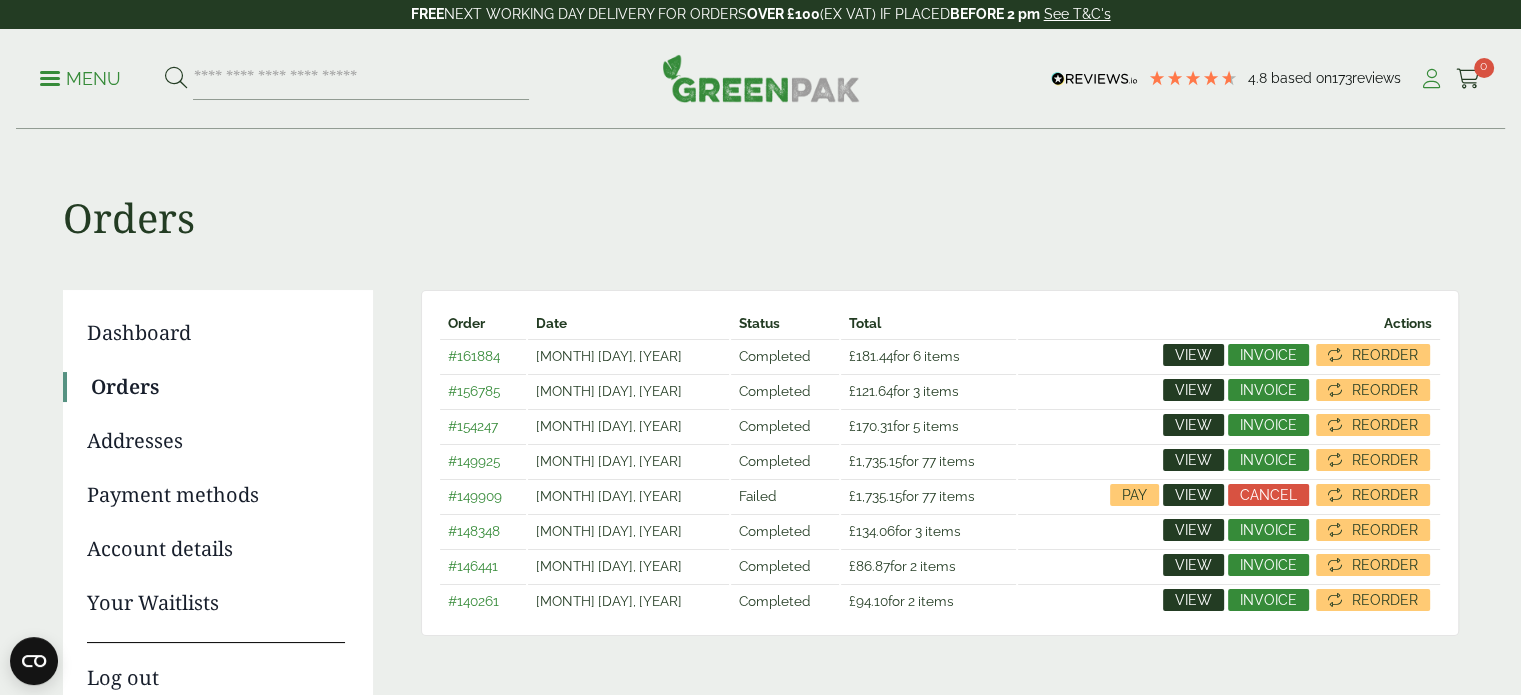 click at bounding box center [1431, 79] 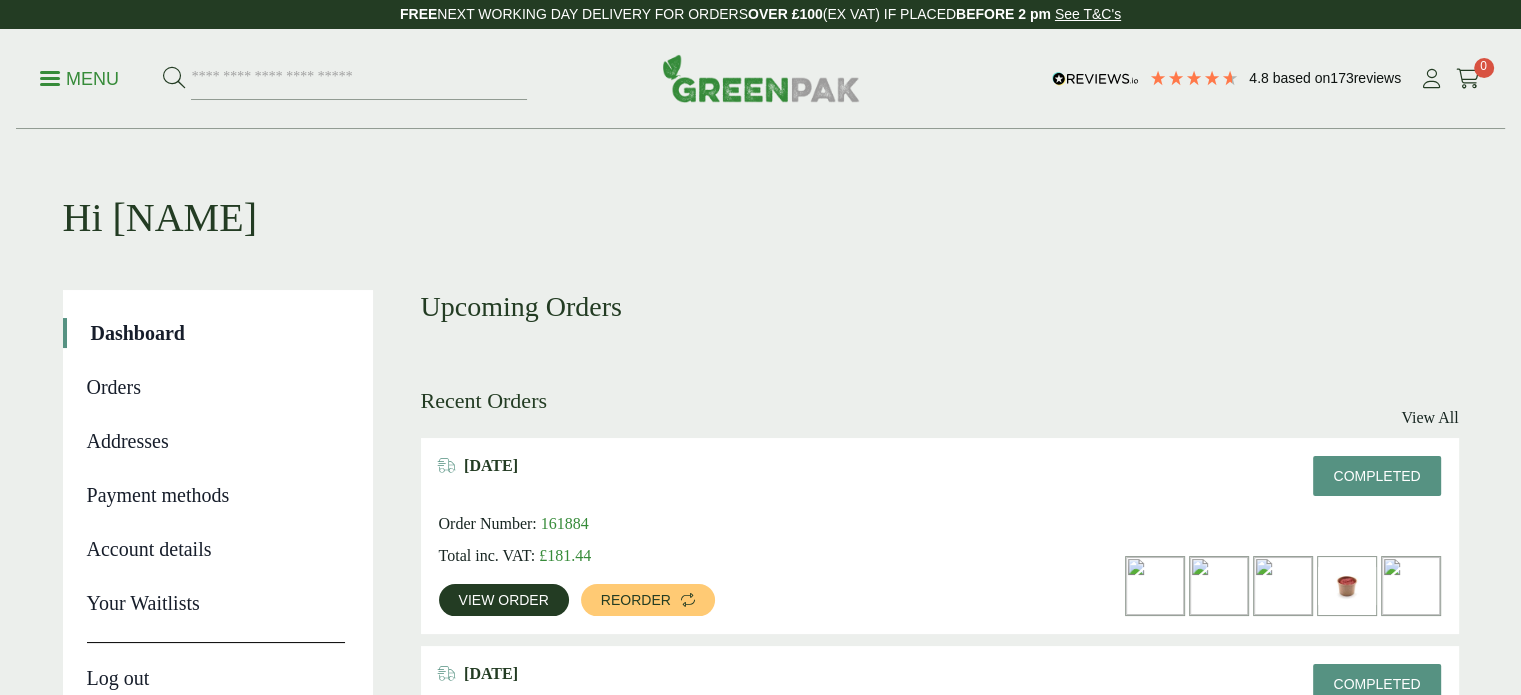 scroll, scrollTop: 360, scrollLeft: 0, axis: vertical 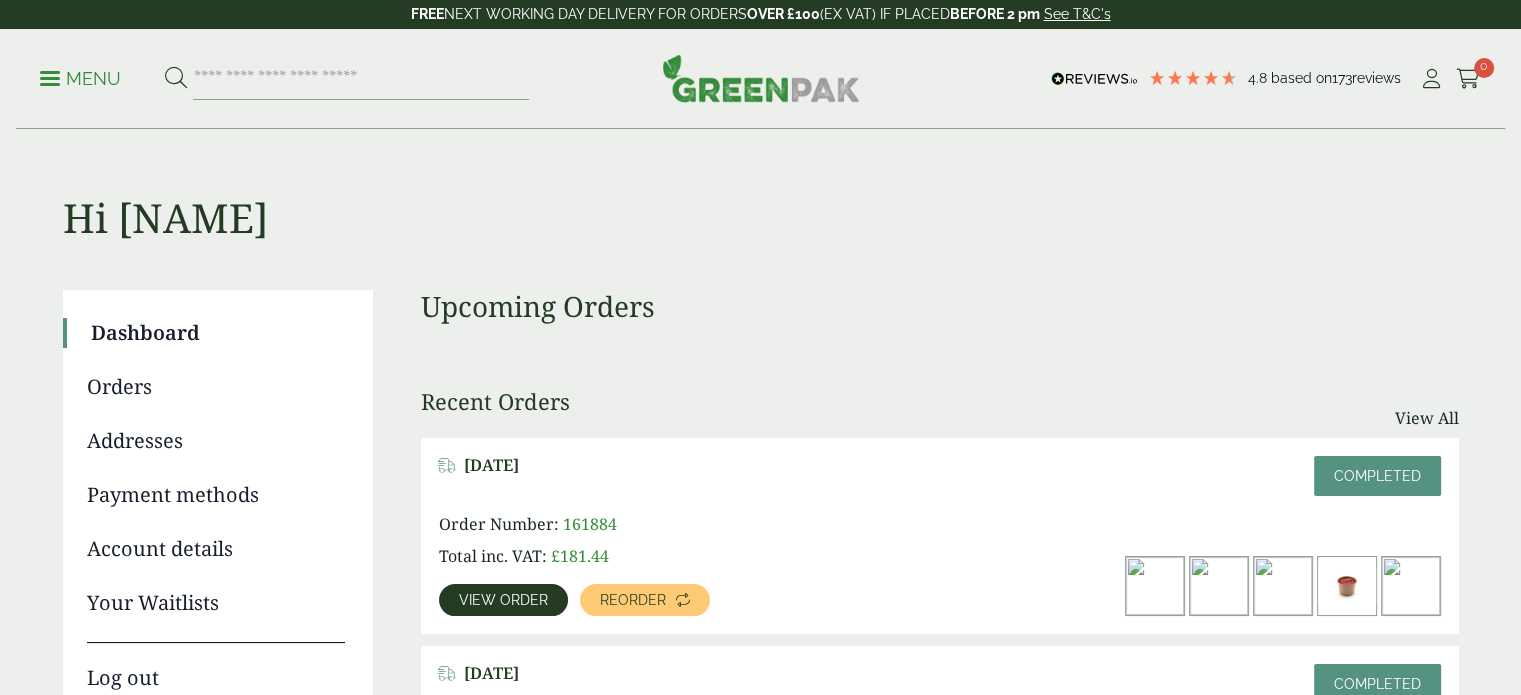 click on "Menu" at bounding box center [80, 79] 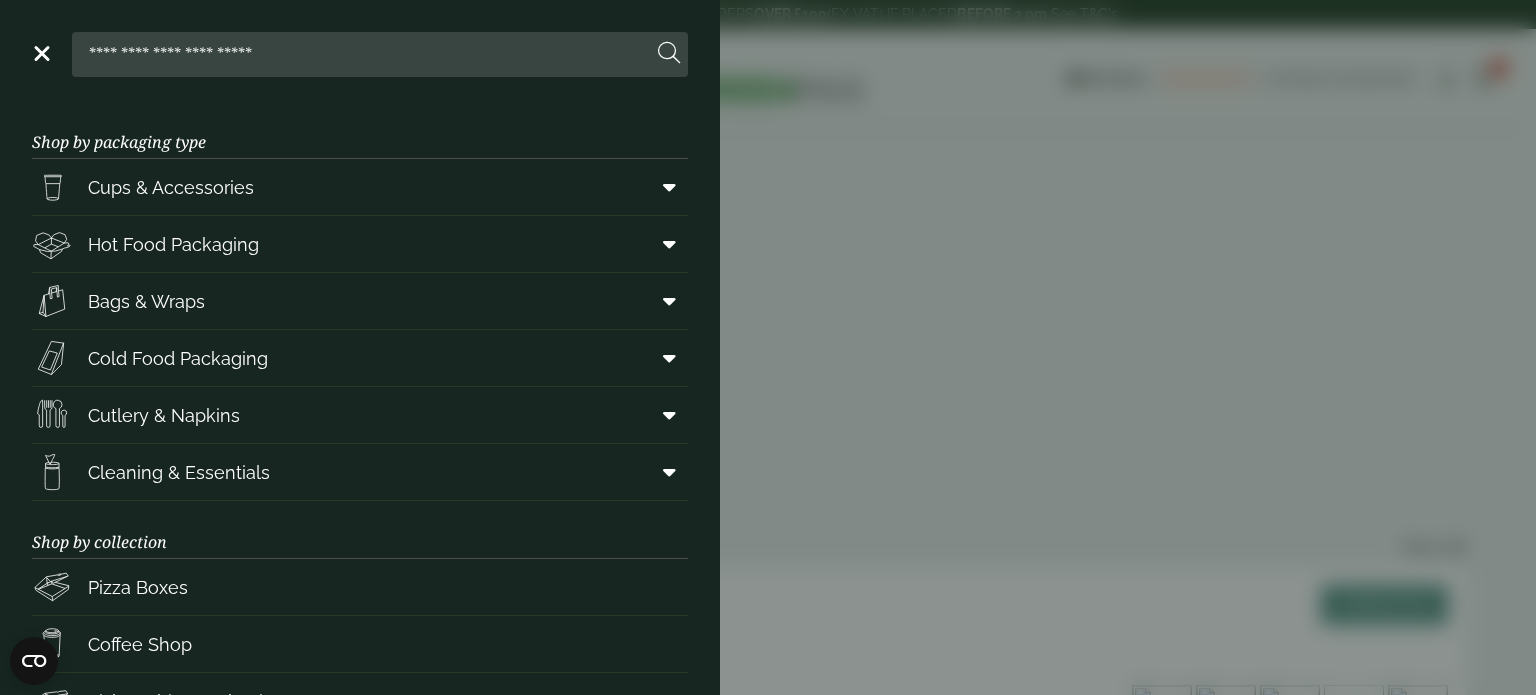 scroll, scrollTop: 295, scrollLeft: 0, axis: vertical 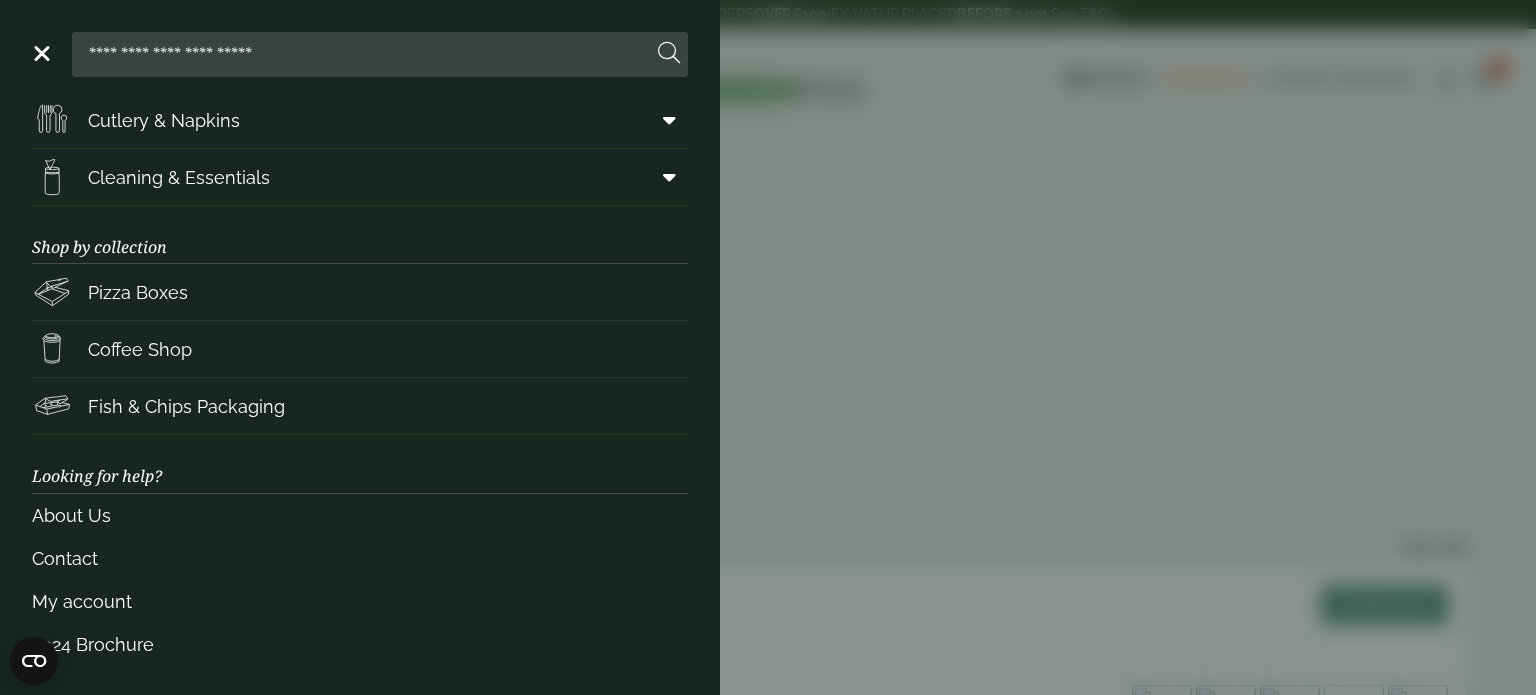 click at bounding box center [366, 54] 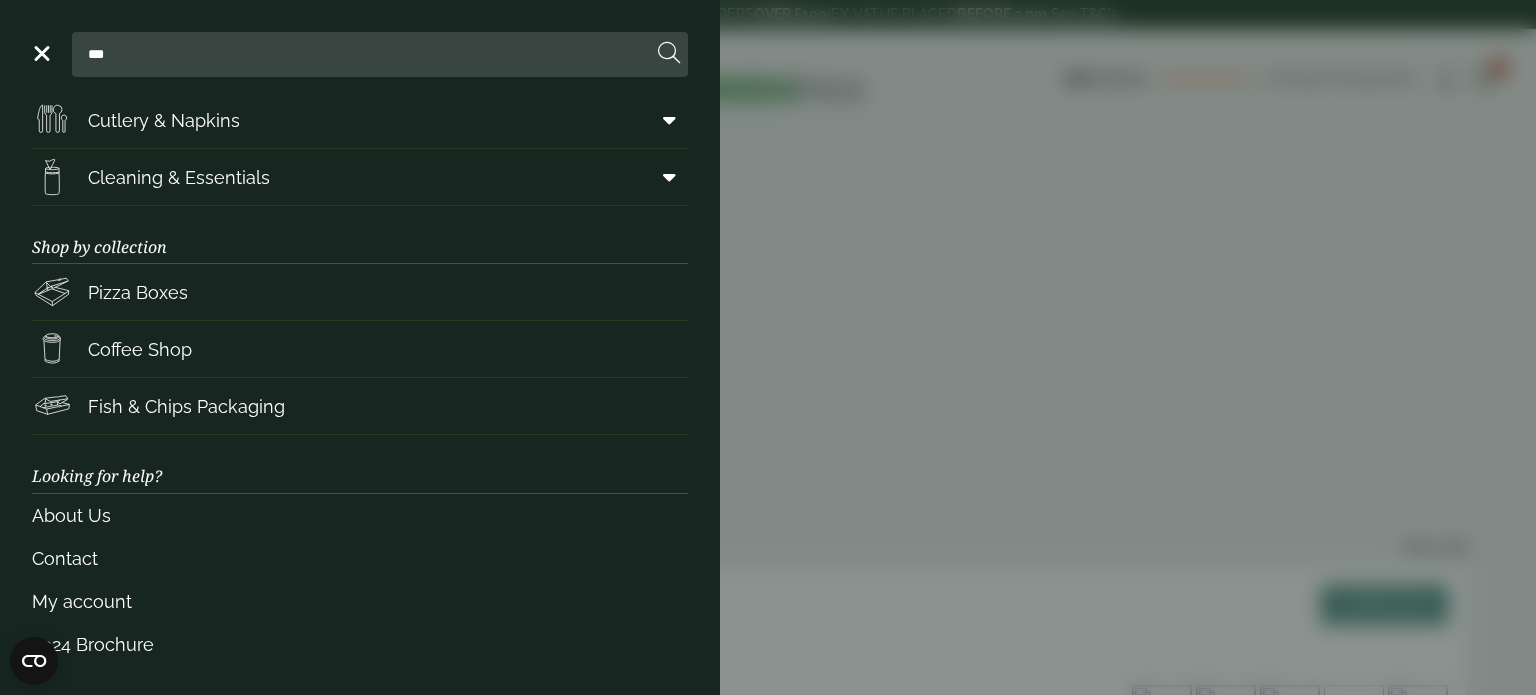 type on "***" 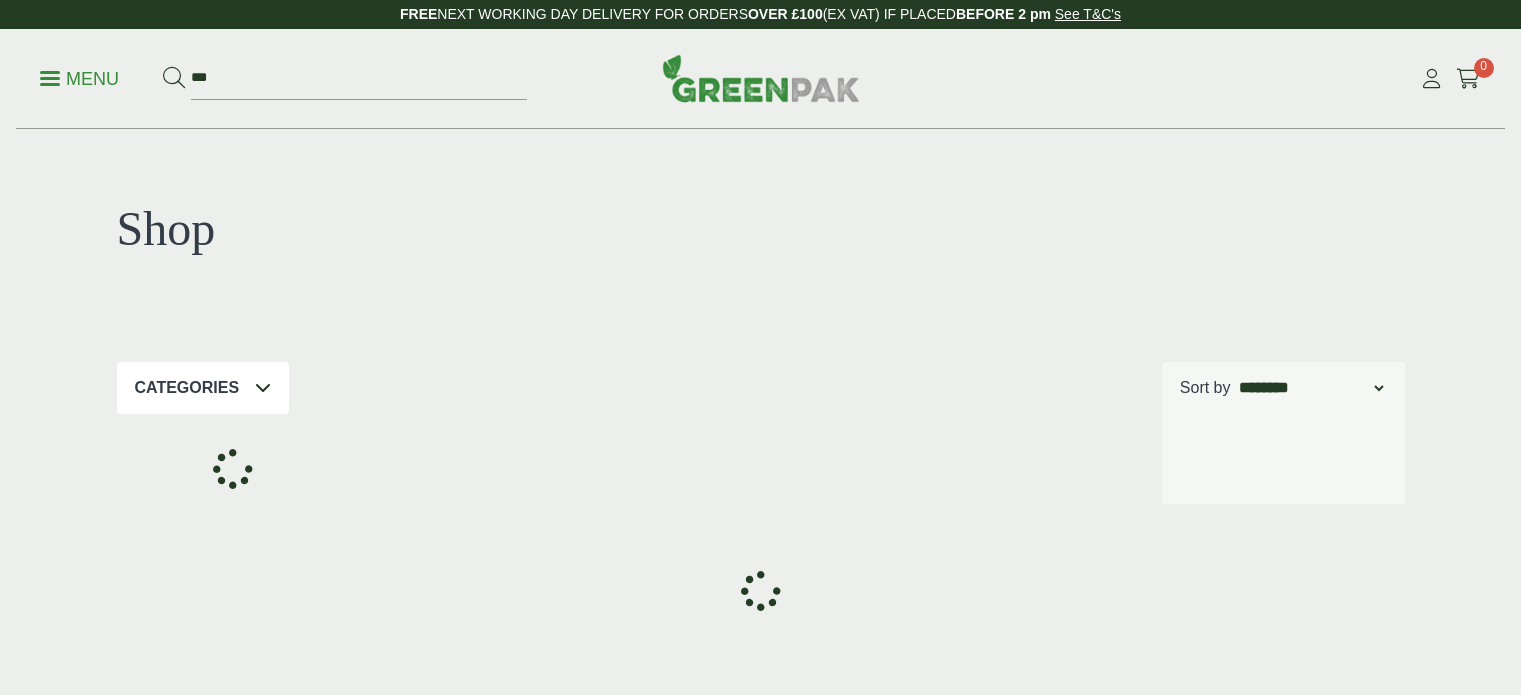 scroll, scrollTop: 0, scrollLeft: 0, axis: both 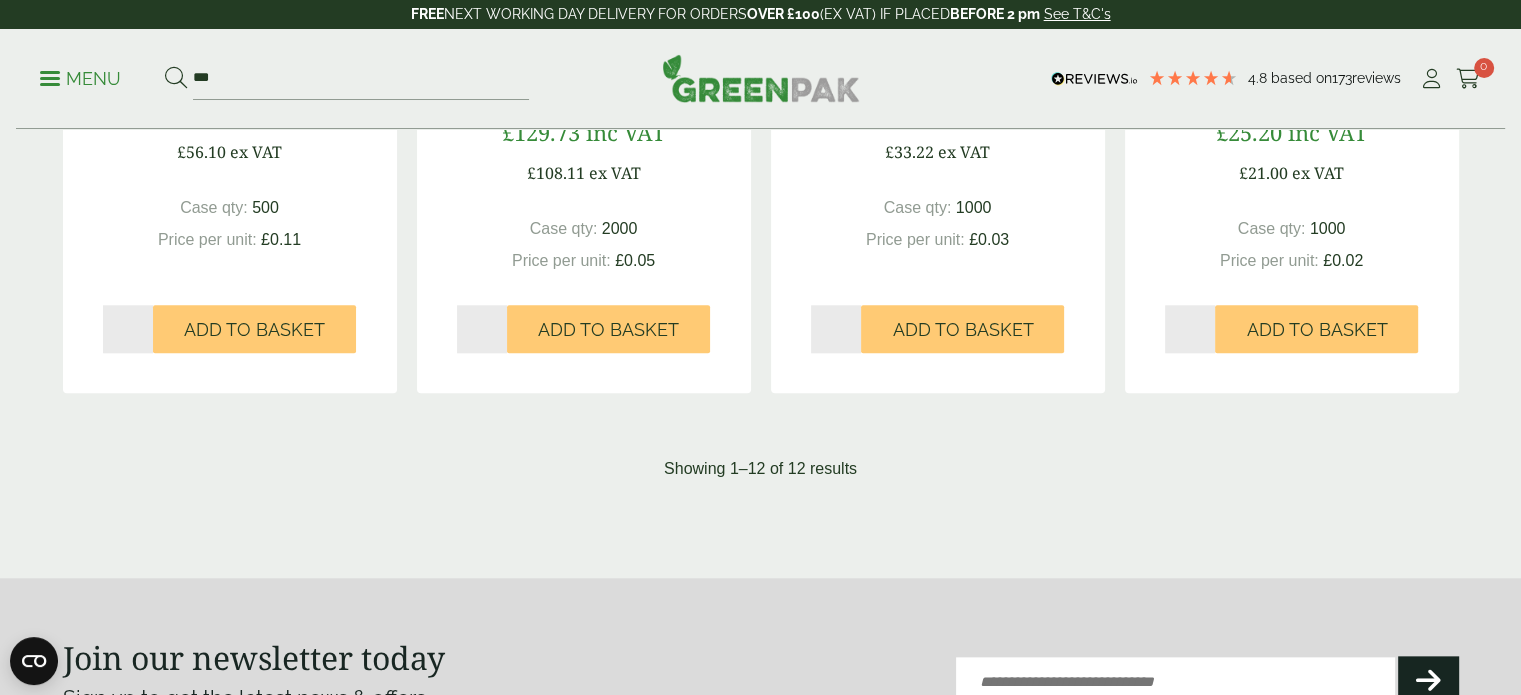 type on "*" 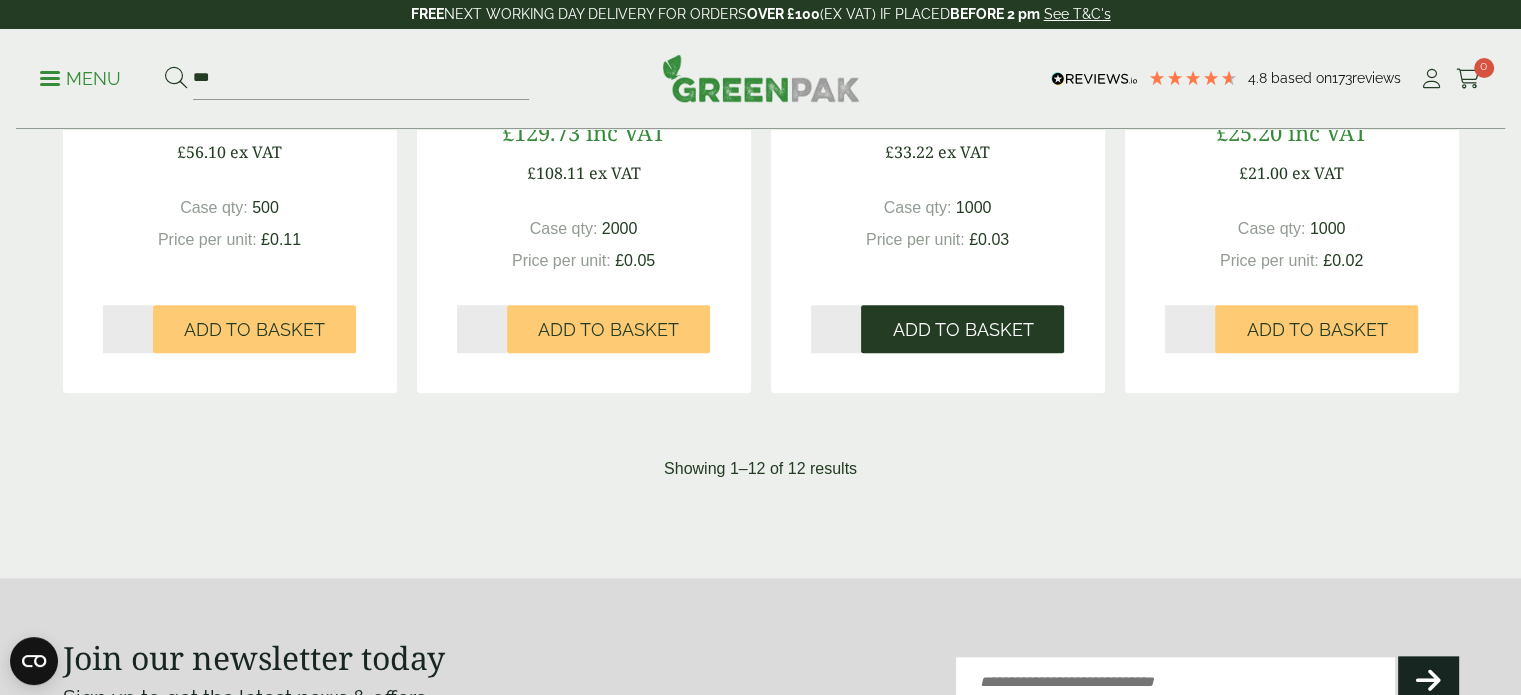 click on "Add to Basket" at bounding box center (962, 330) 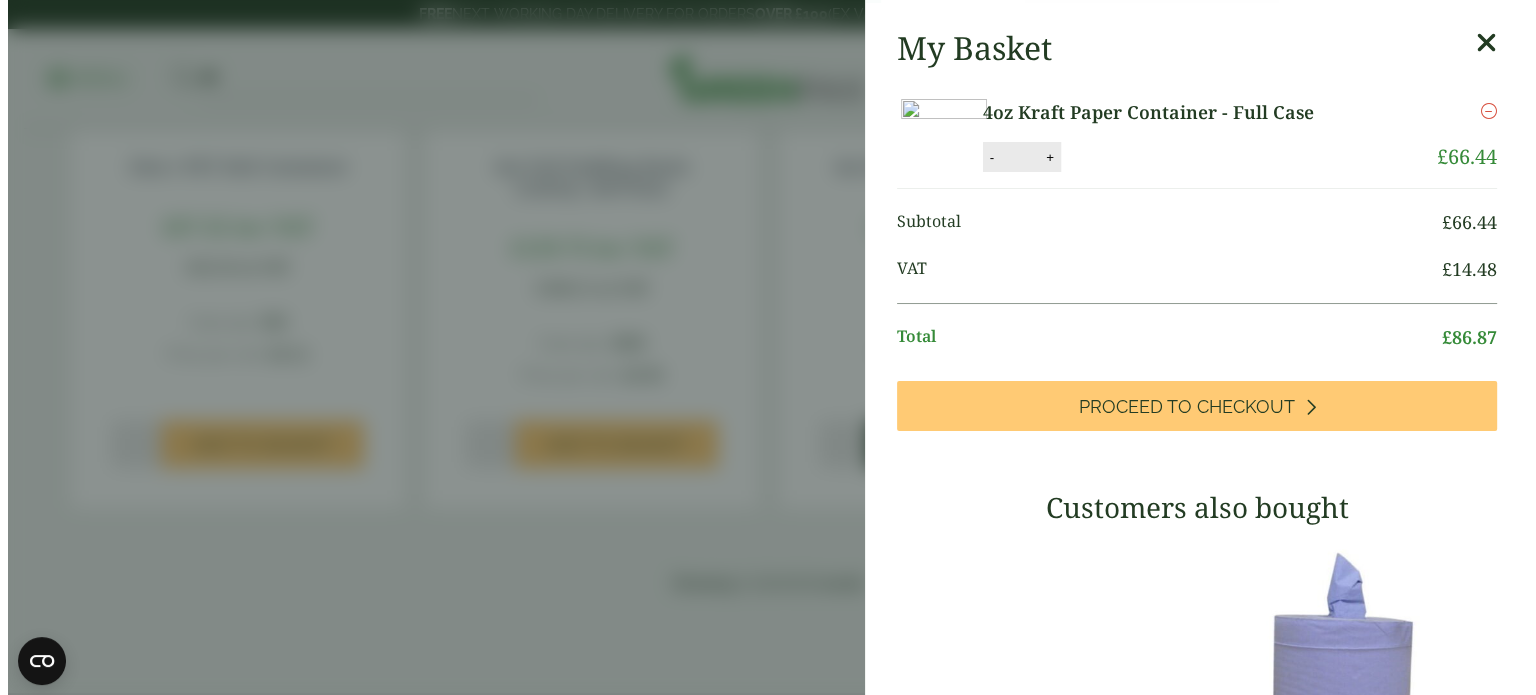 scroll, scrollTop: 1864, scrollLeft: 0, axis: vertical 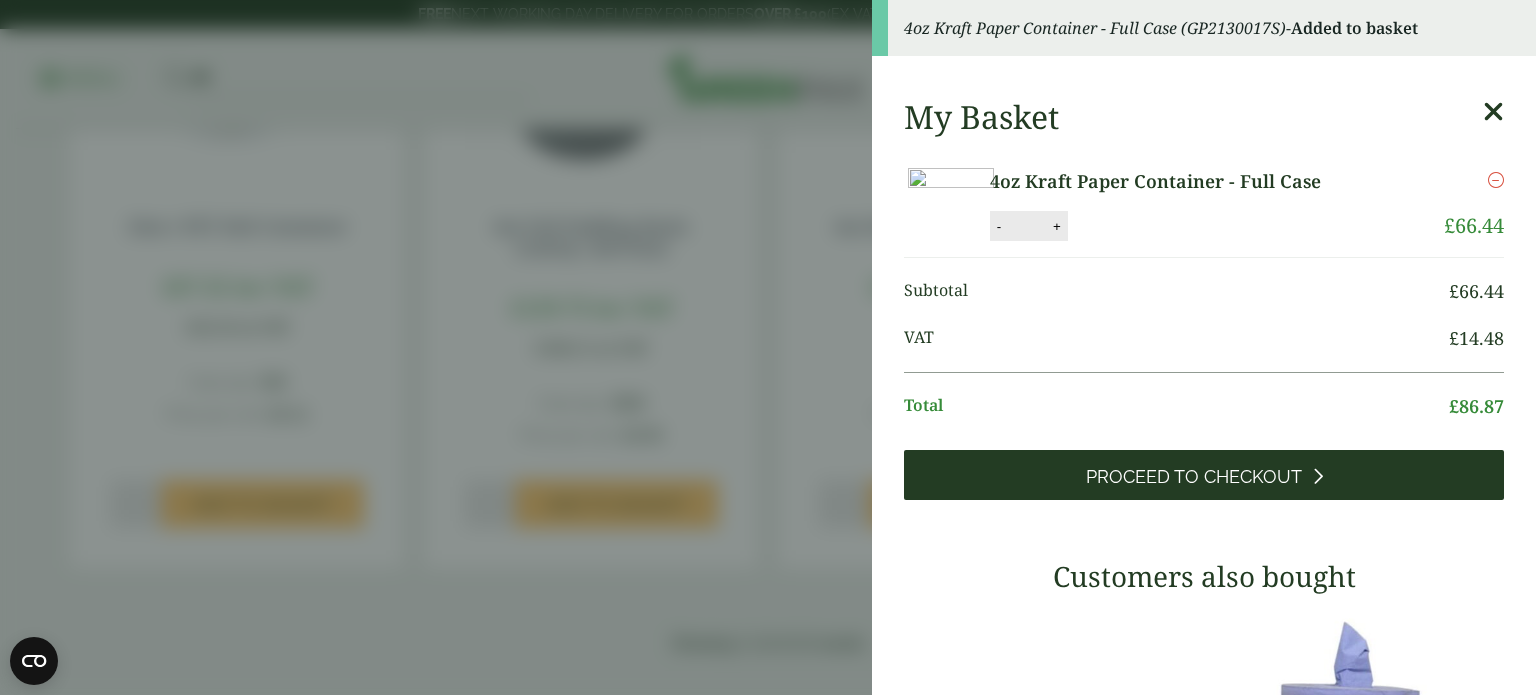 click on "Proceed to Checkout" at bounding box center [1194, 477] 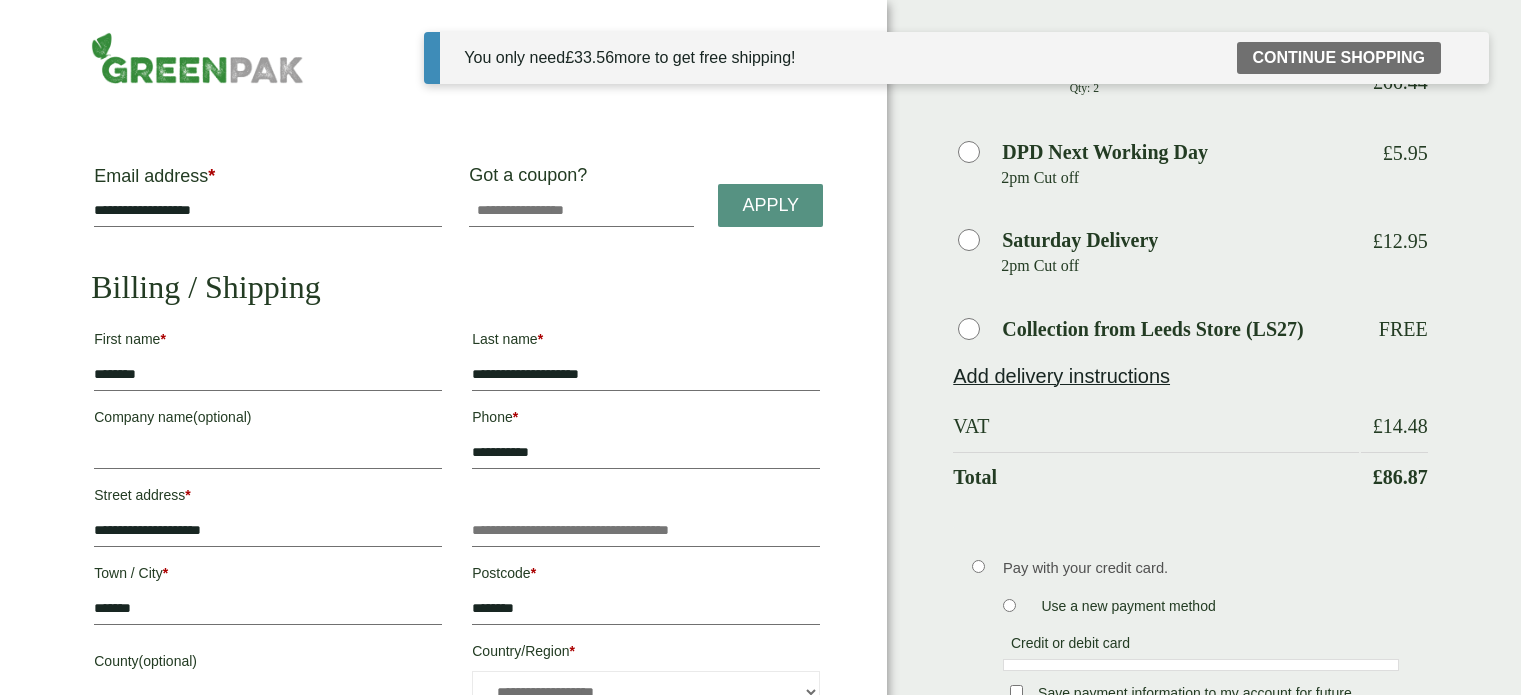 scroll, scrollTop: 0, scrollLeft: 0, axis: both 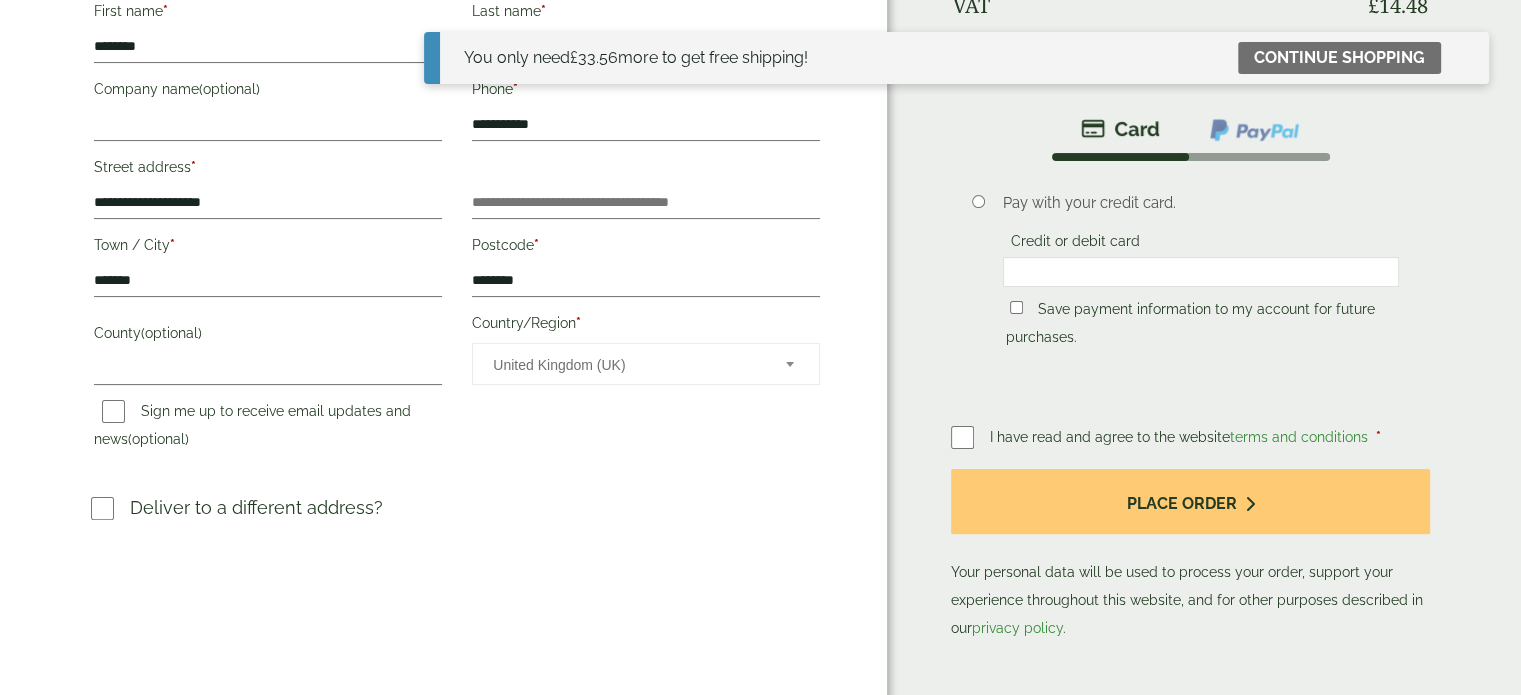 click at bounding box center (1254, 130) 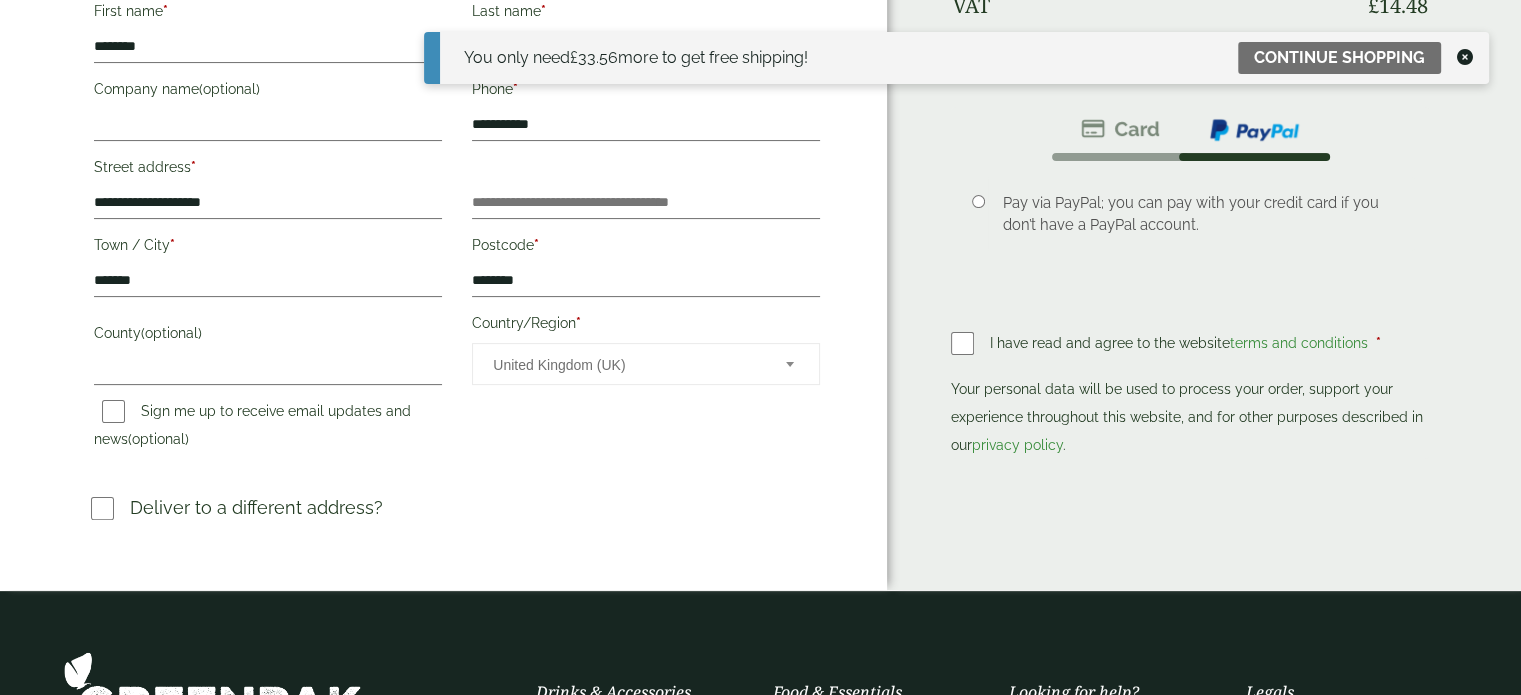 scroll, scrollTop: 0, scrollLeft: 0, axis: both 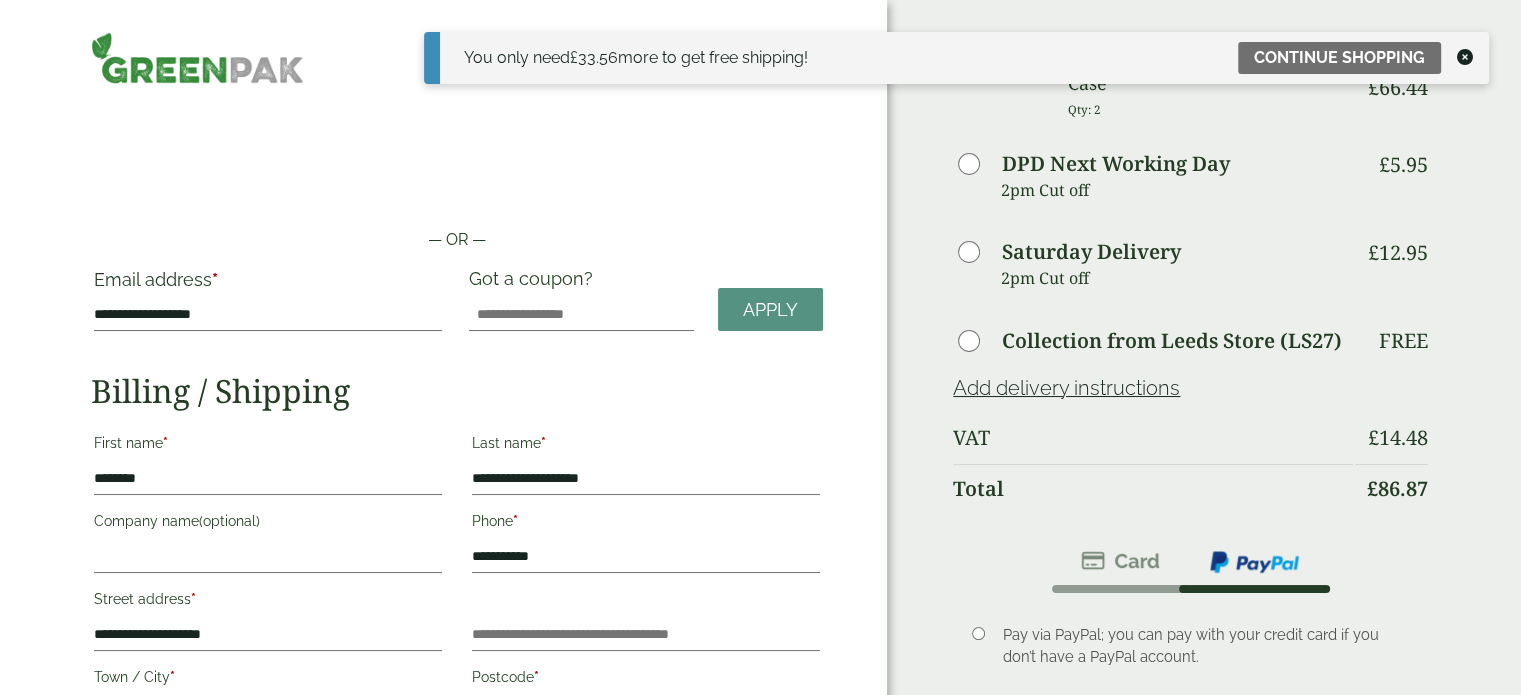 click on "You only need  £ 33.56  more to get free shipping!
Continue shopping" at bounding box center [956, 58] 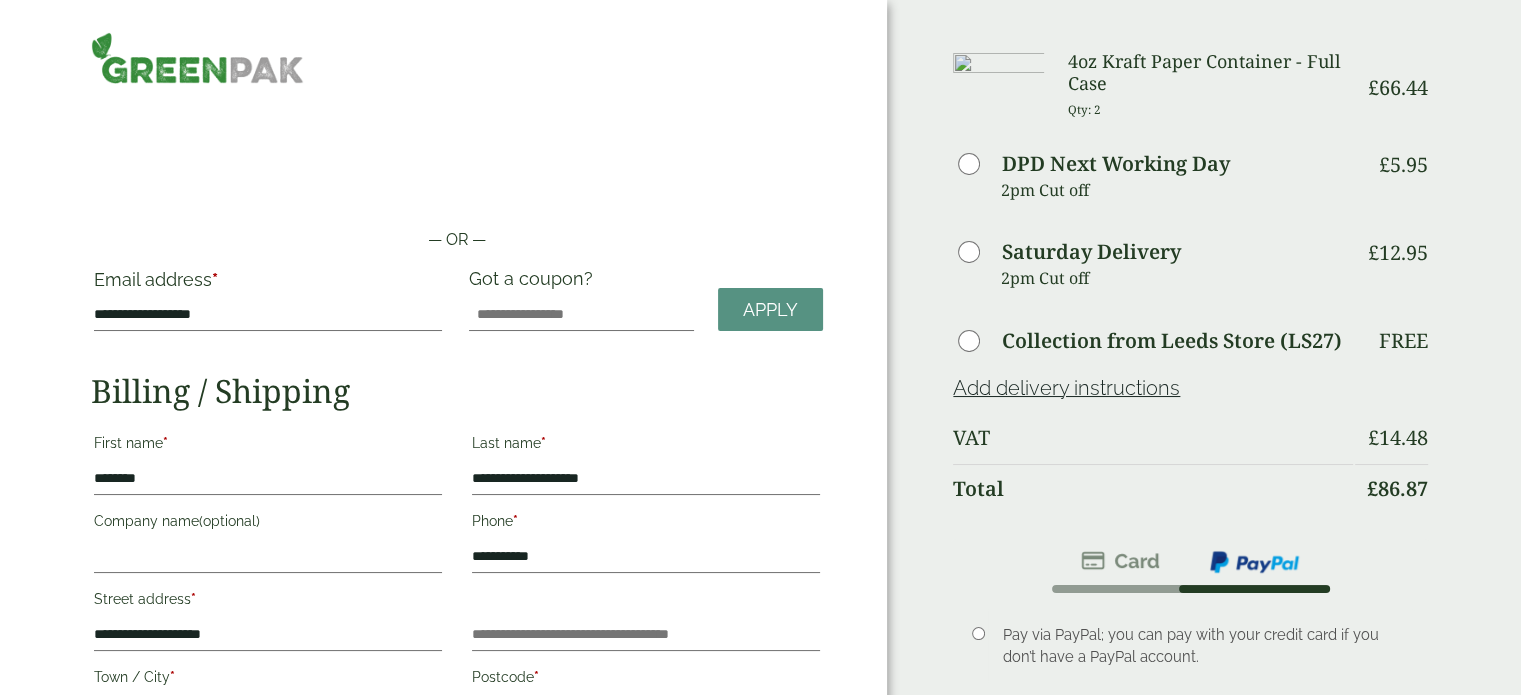 click on "— OR —
Email address  * [EMAIL]
Got a coupon?
Apply * * *" at bounding box center (443, 511) 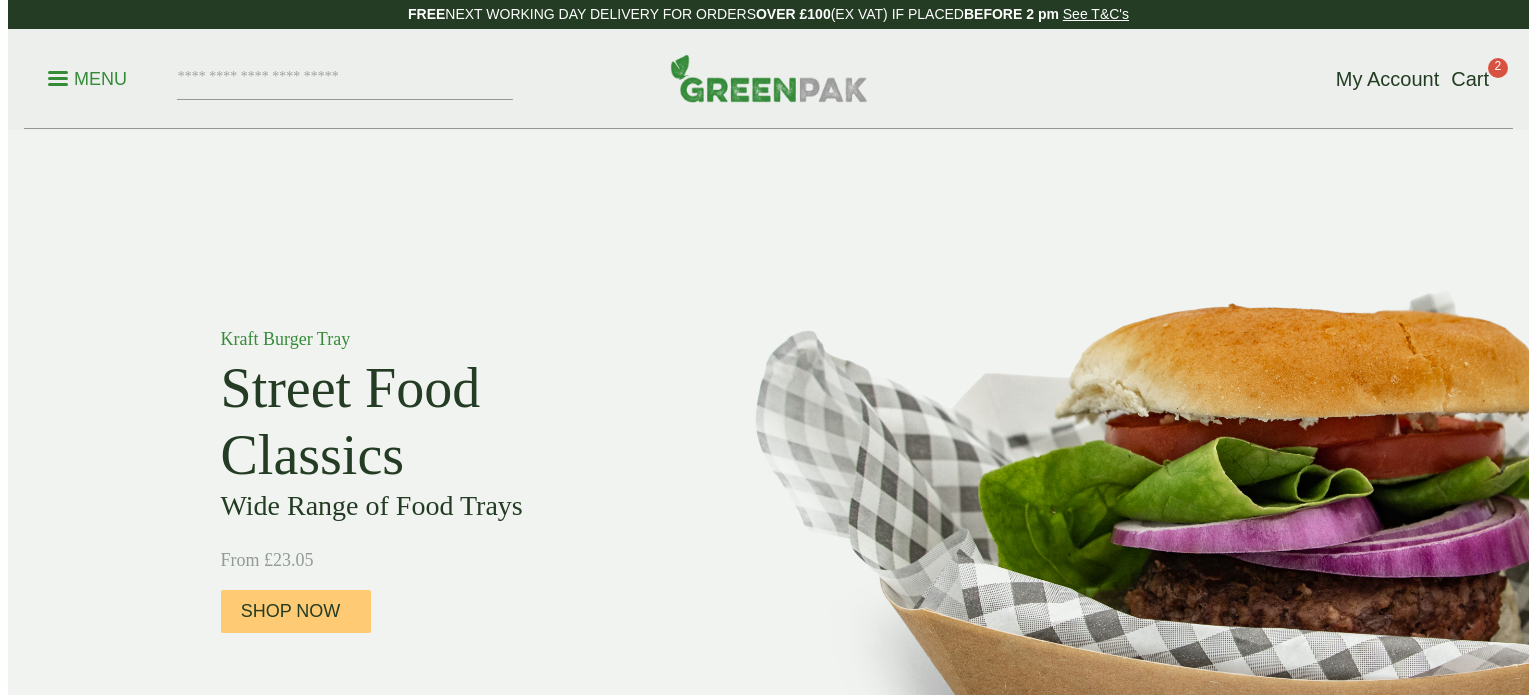 scroll, scrollTop: 0, scrollLeft: 0, axis: both 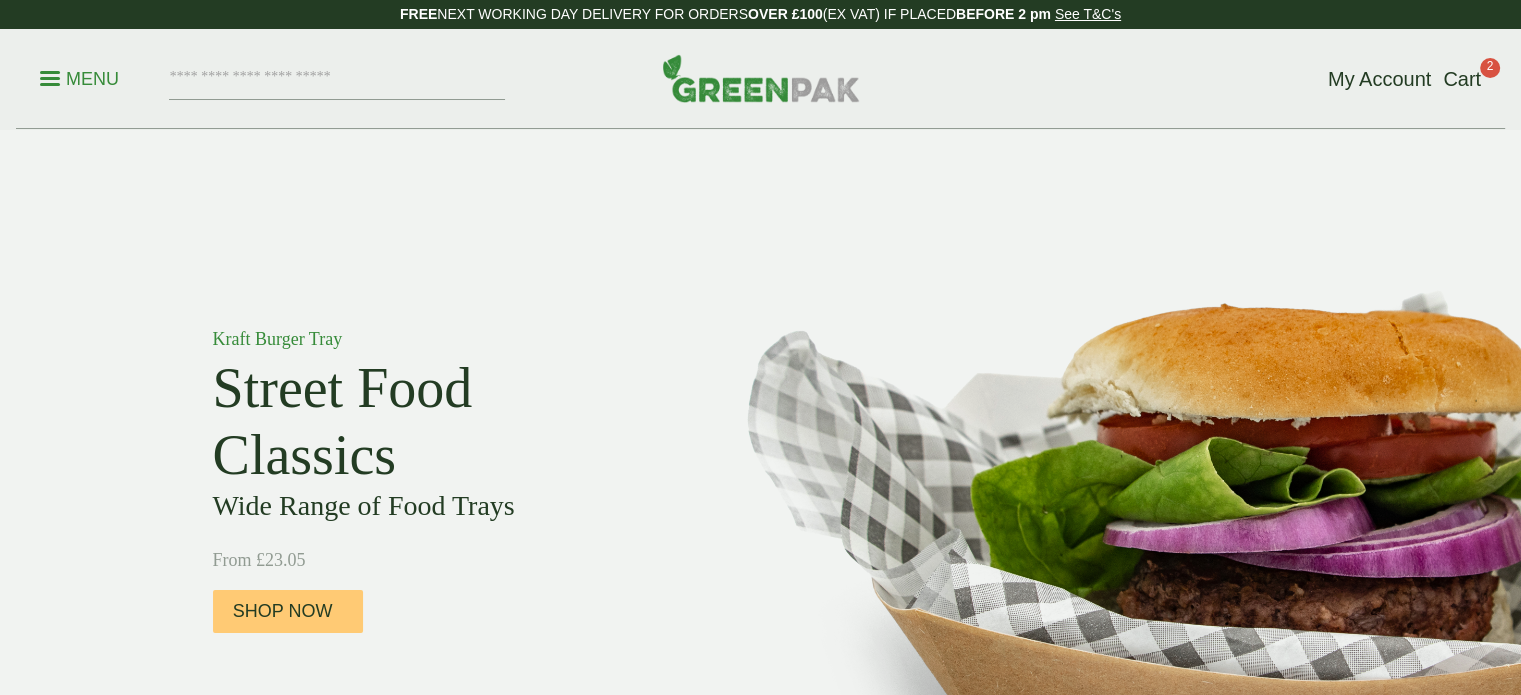 click on "Menu" at bounding box center (79, 79) 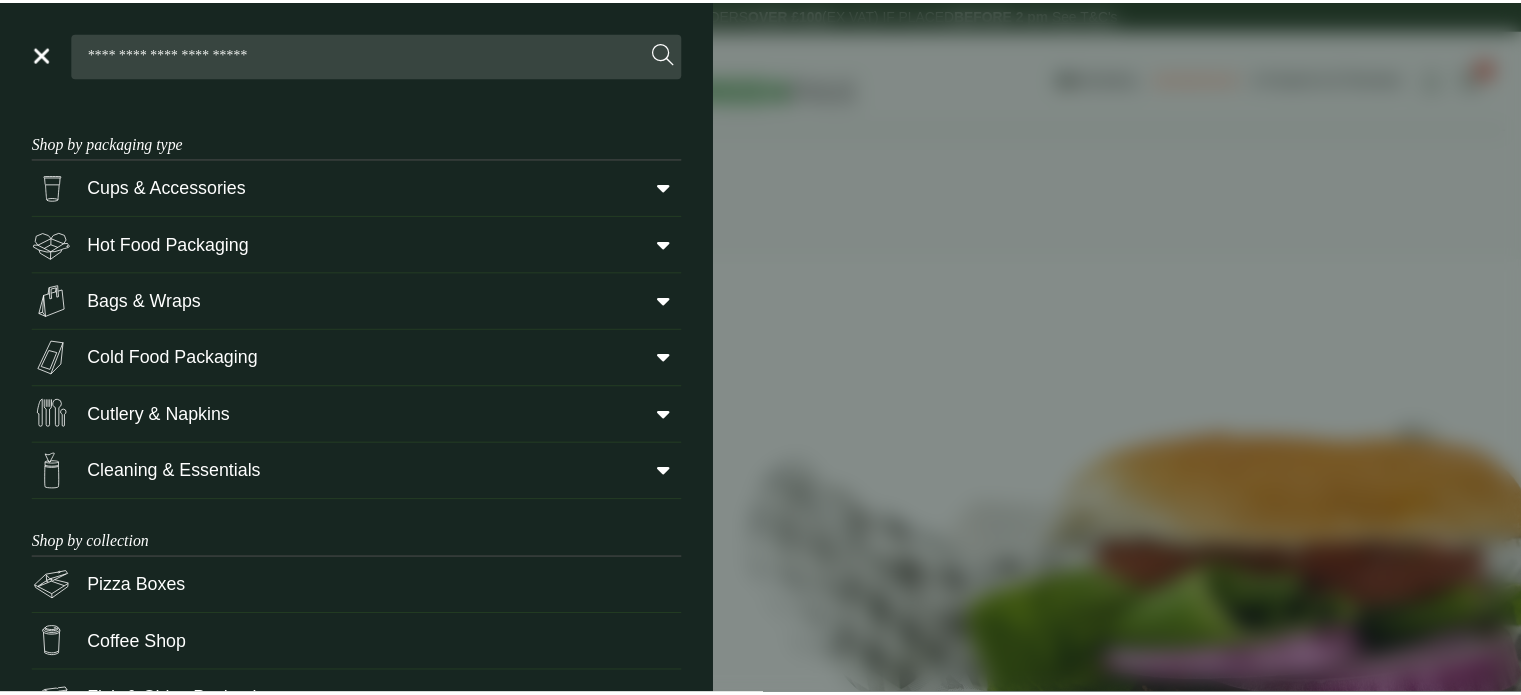 scroll, scrollTop: 0, scrollLeft: 0, axis: both 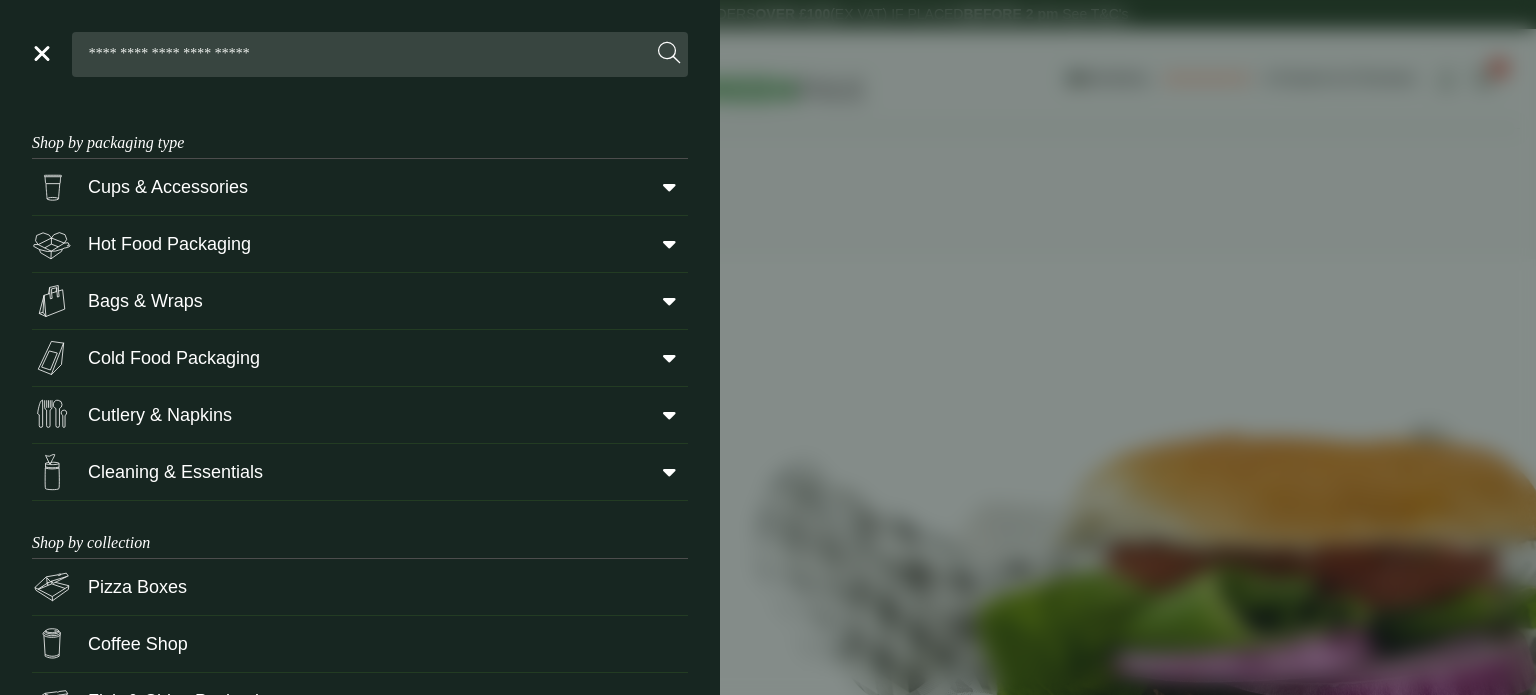 click on "Close" at bounding box center (360, 50) 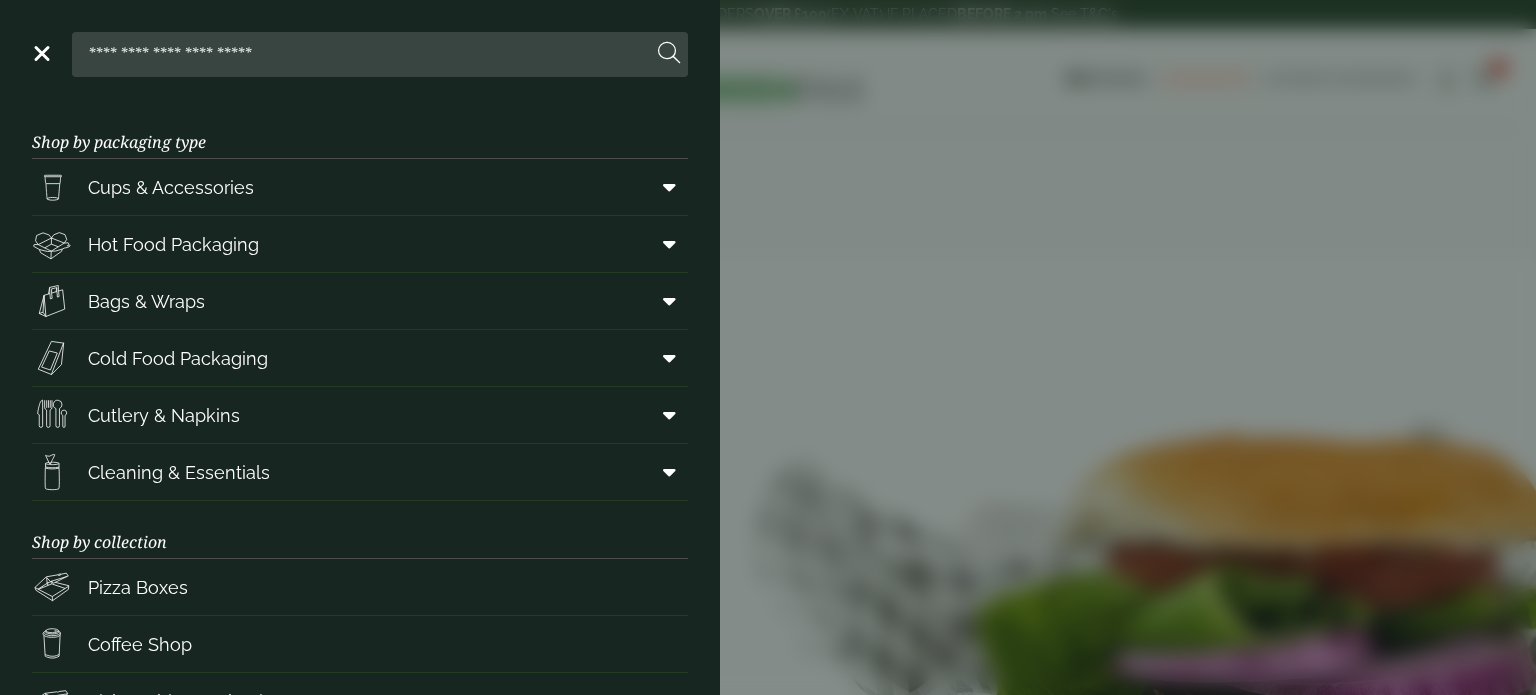click on "Close
Shop by packaging type
Cups & Accessories
Hot Drink Paper Cups
Smoothie Cups
Pint & Half Pint Glasses
Hiball Glasses
Shot Glasses
Stemmed Glasses
Tumblers Glasses
Carafes & Jugs
In-cup Drinks
Coca Cola Cups
Green Effect
Single Wall Cups
Hot Food Packaging
Food Trays
Hotdog Trays
Deli Boxes
On The Go Boxes
Chicken Boxes
Clamshell Boxes
Burger Boxes
Pizza Boxes
Kraft Bowls" at bounding box center [768, 347] 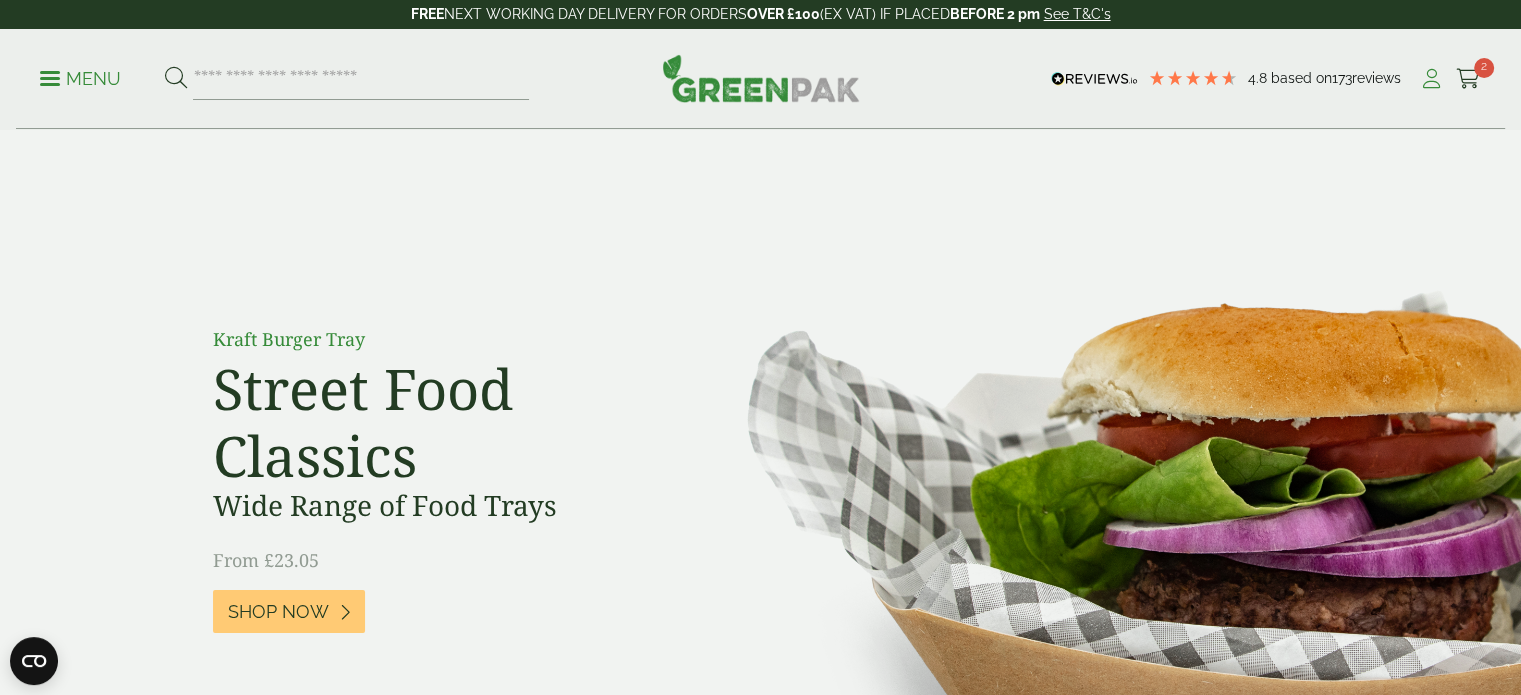 click at bounding box center (1431, 79) 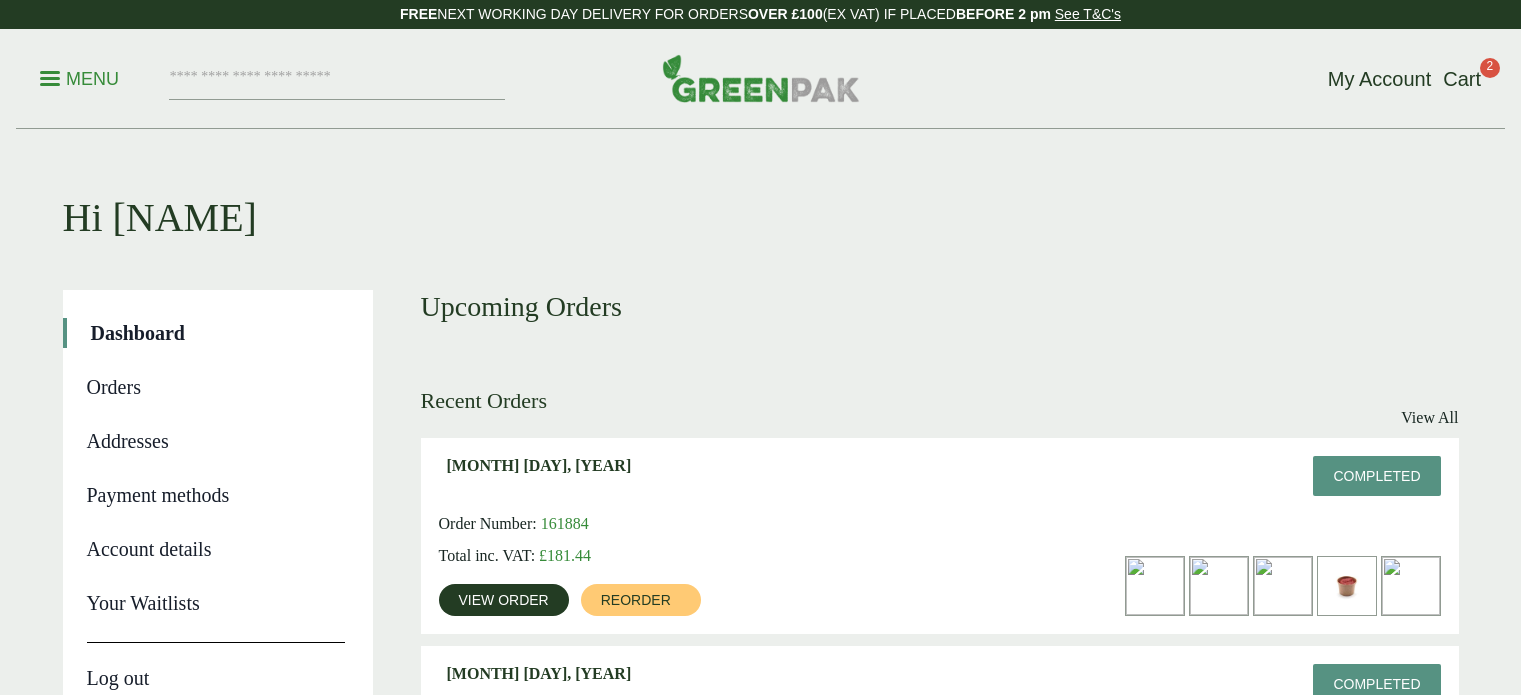 scroll, scrollTop: 0, scrollLeft: 0, axis: both 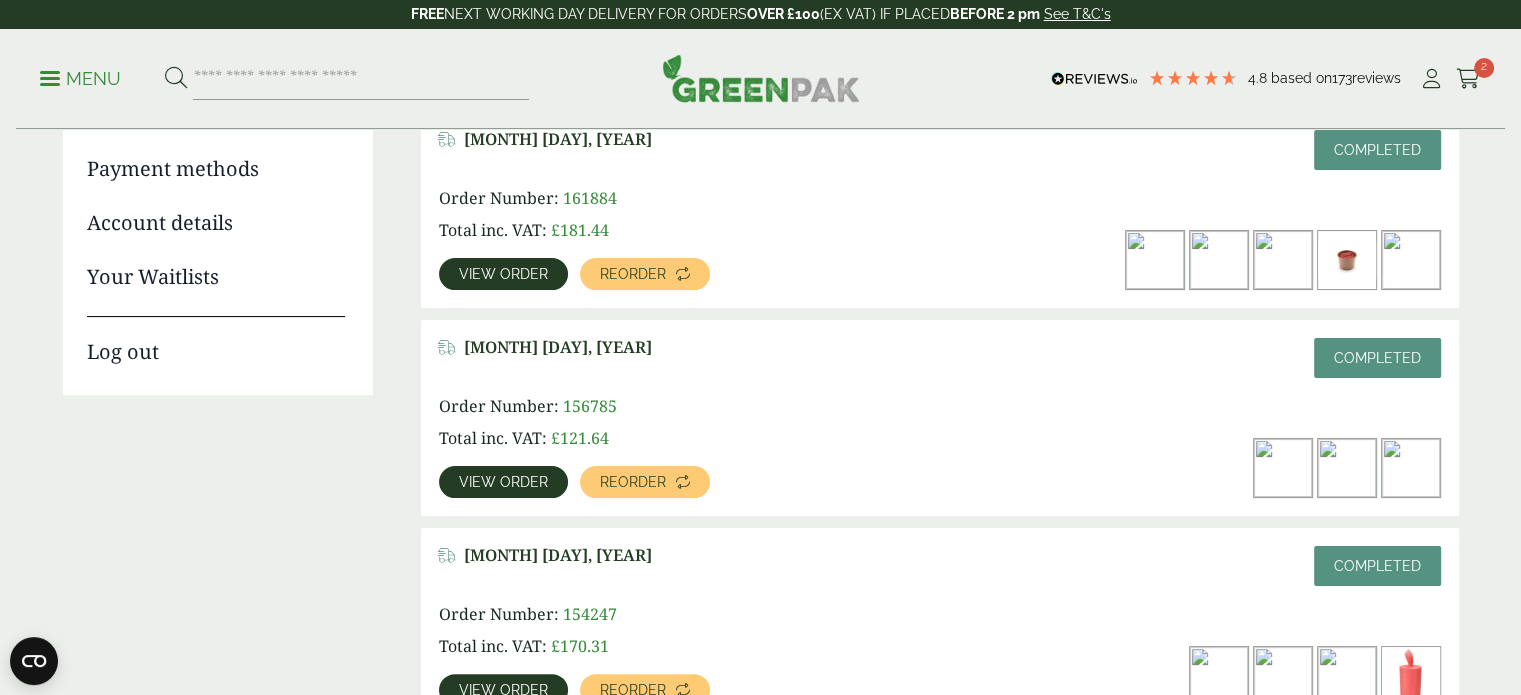 click on "View order" at bounding box center (503, 274) 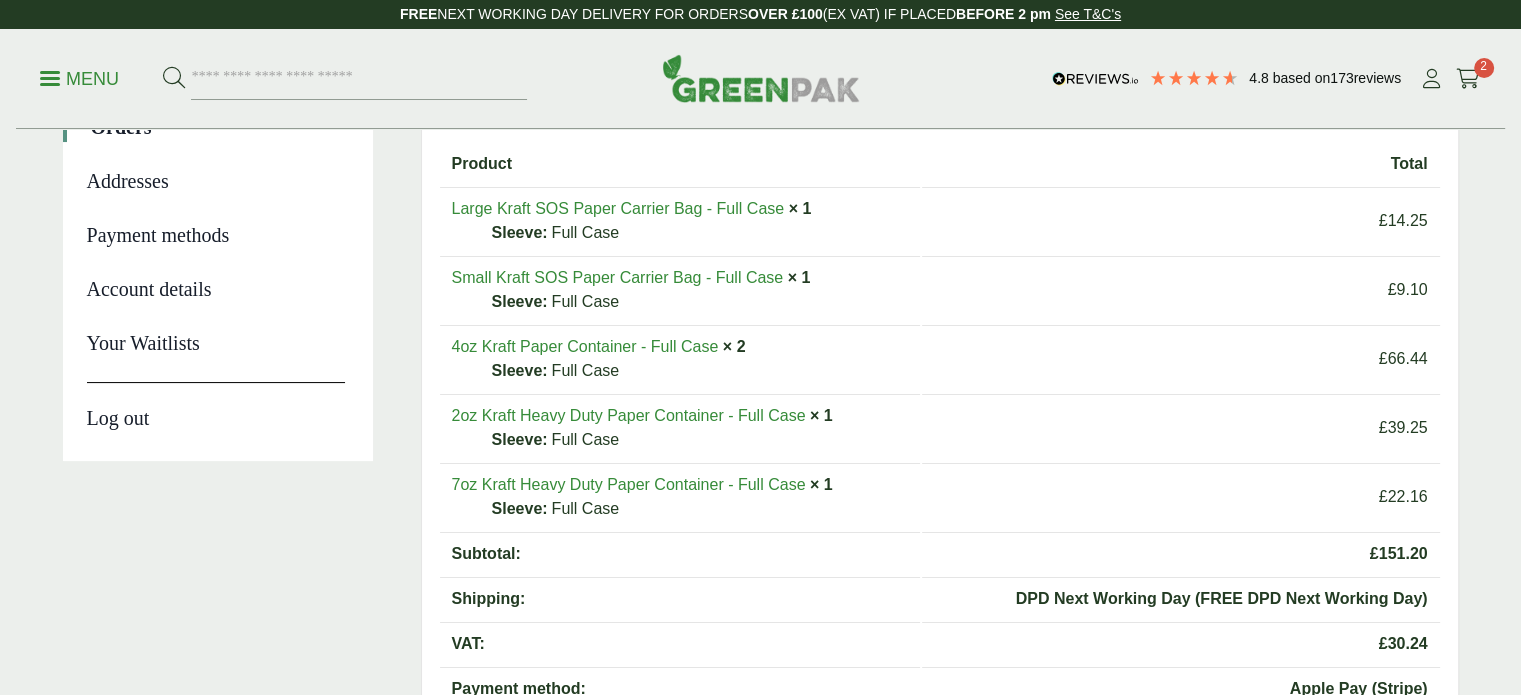 scroll, scrollTop: 260, scrollLeft: 0, axis: vertical 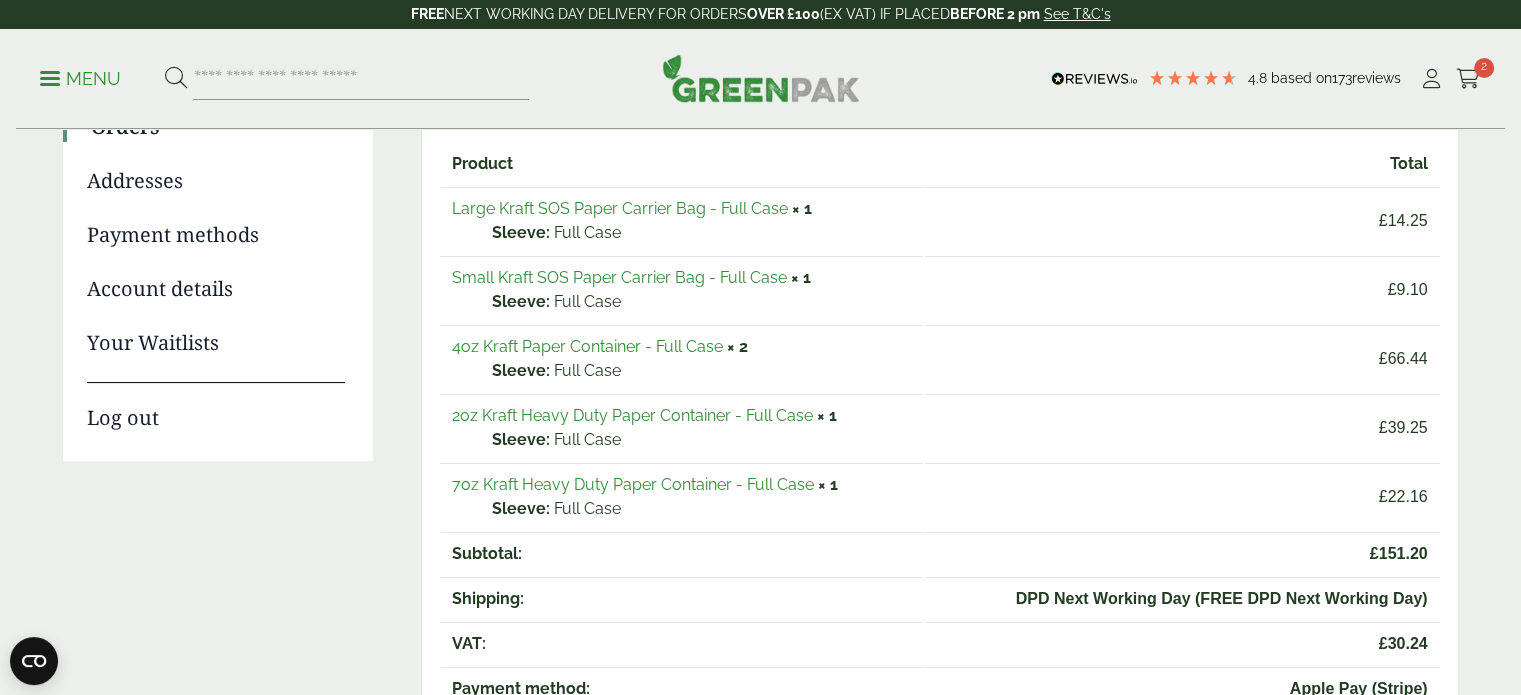 click on "2oz Kraft Heavy Duty Paper Container - Full Case" at bounding box center [632, 415] 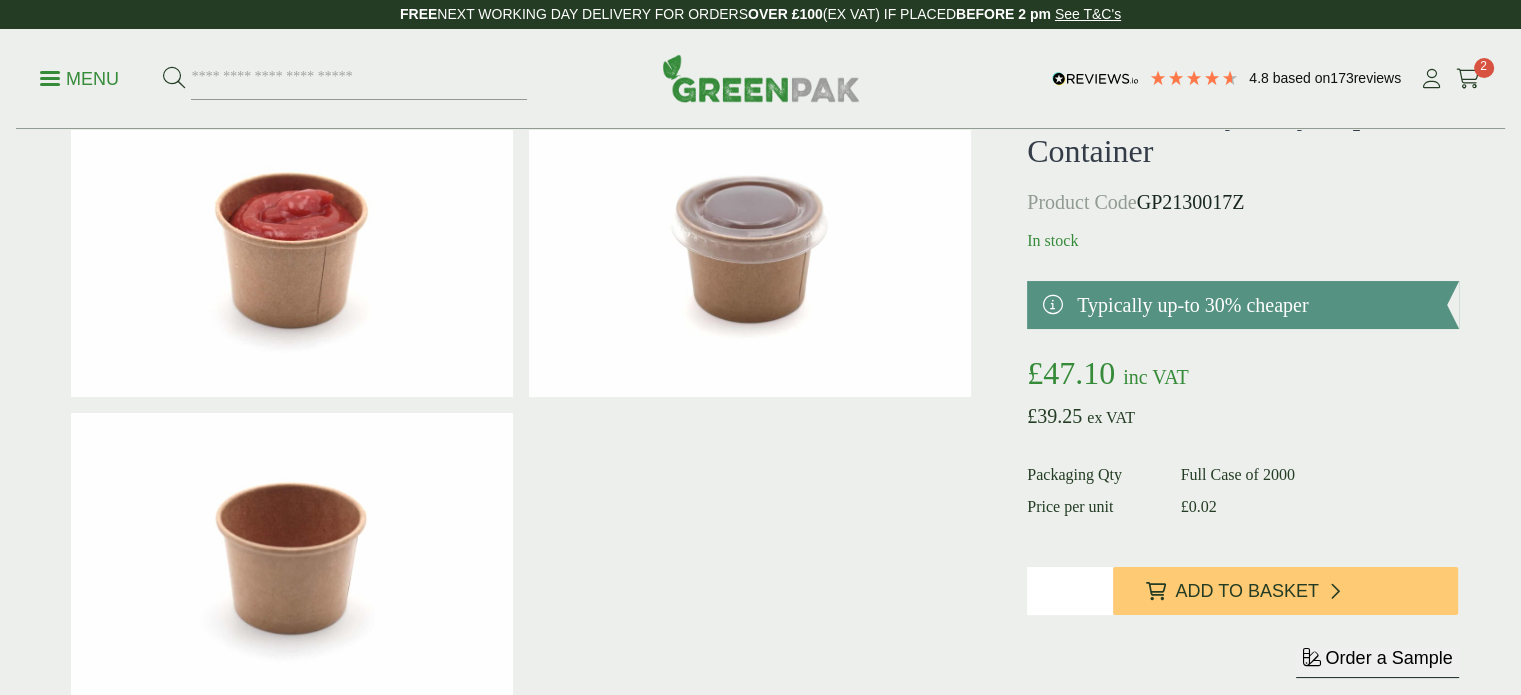 scroll, scrollTop: 240, scrollLeft: 0, axis: vertical 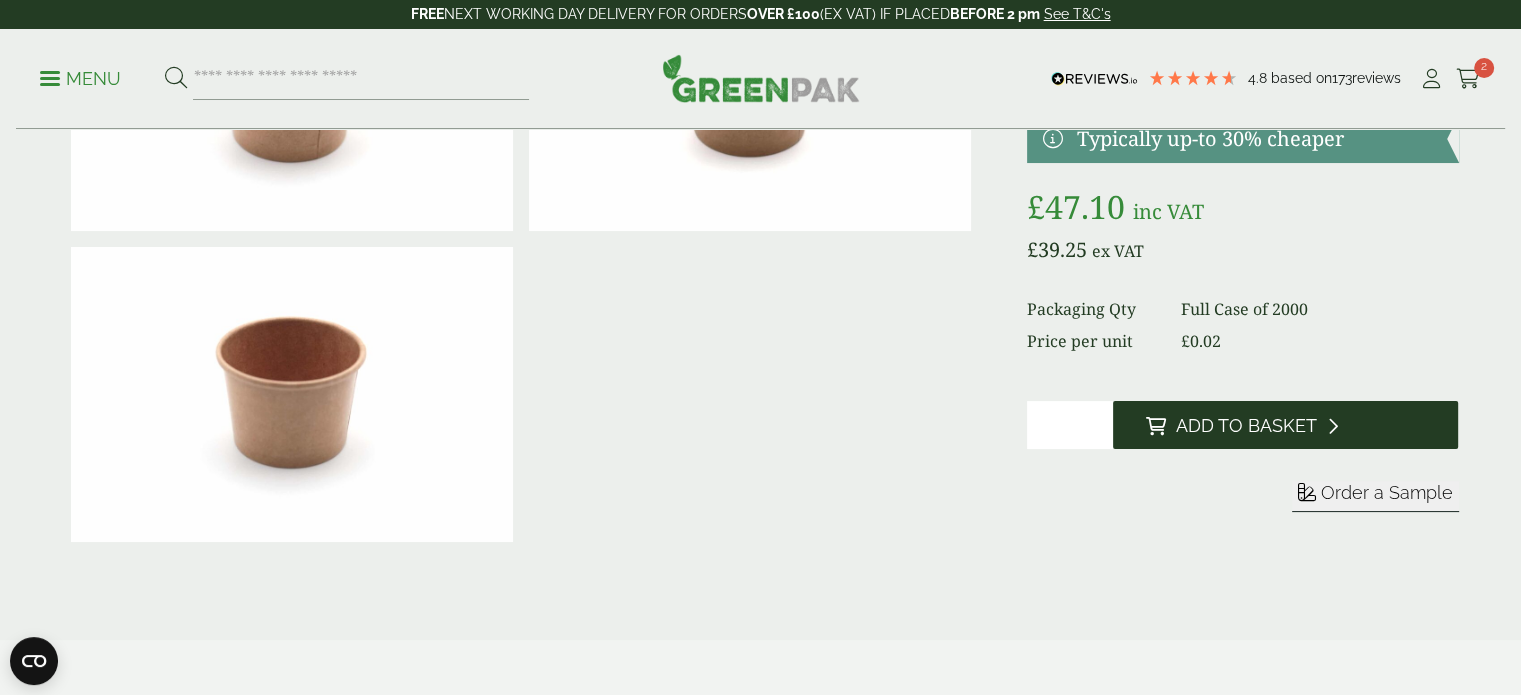 click on "Add to Basket" at bounding box center (1245, 426) 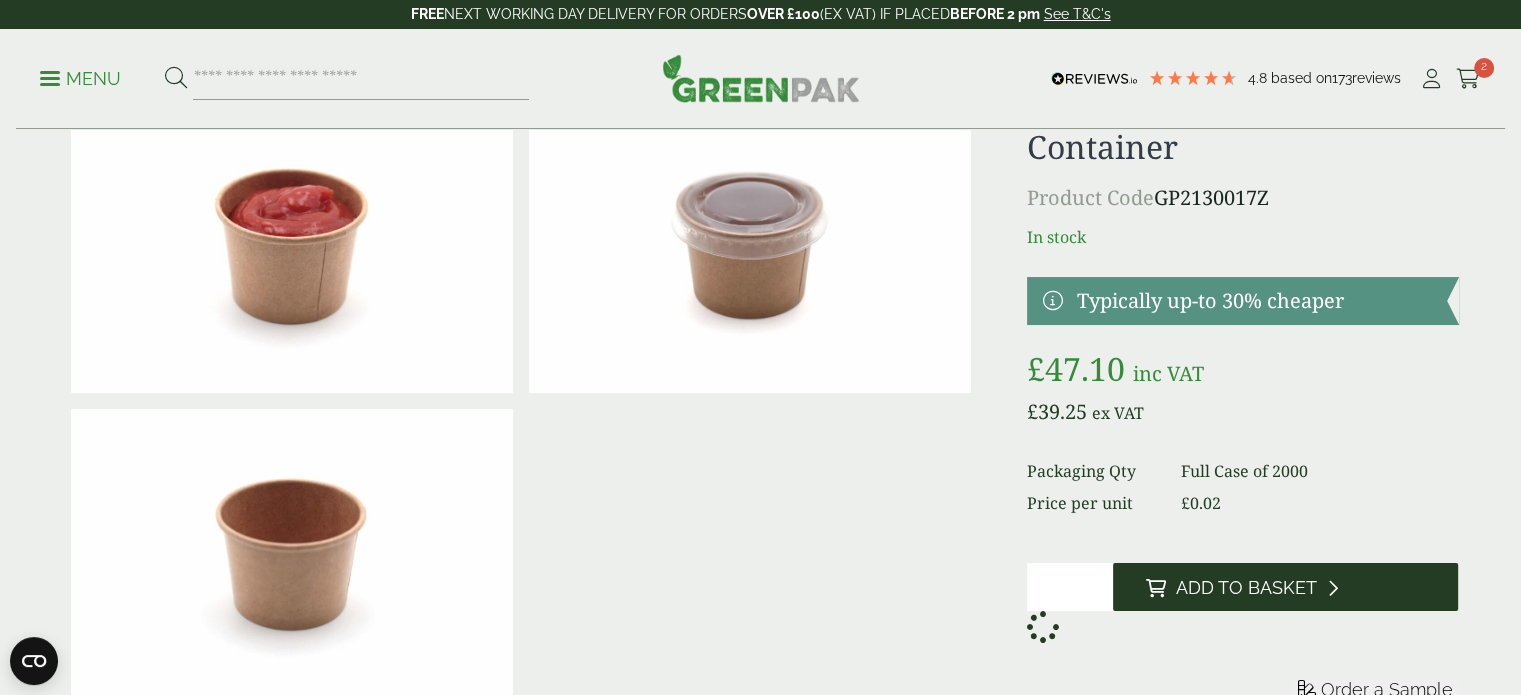 scroll, scrollTop: 102, scrollLeft: 0, axis: vertical 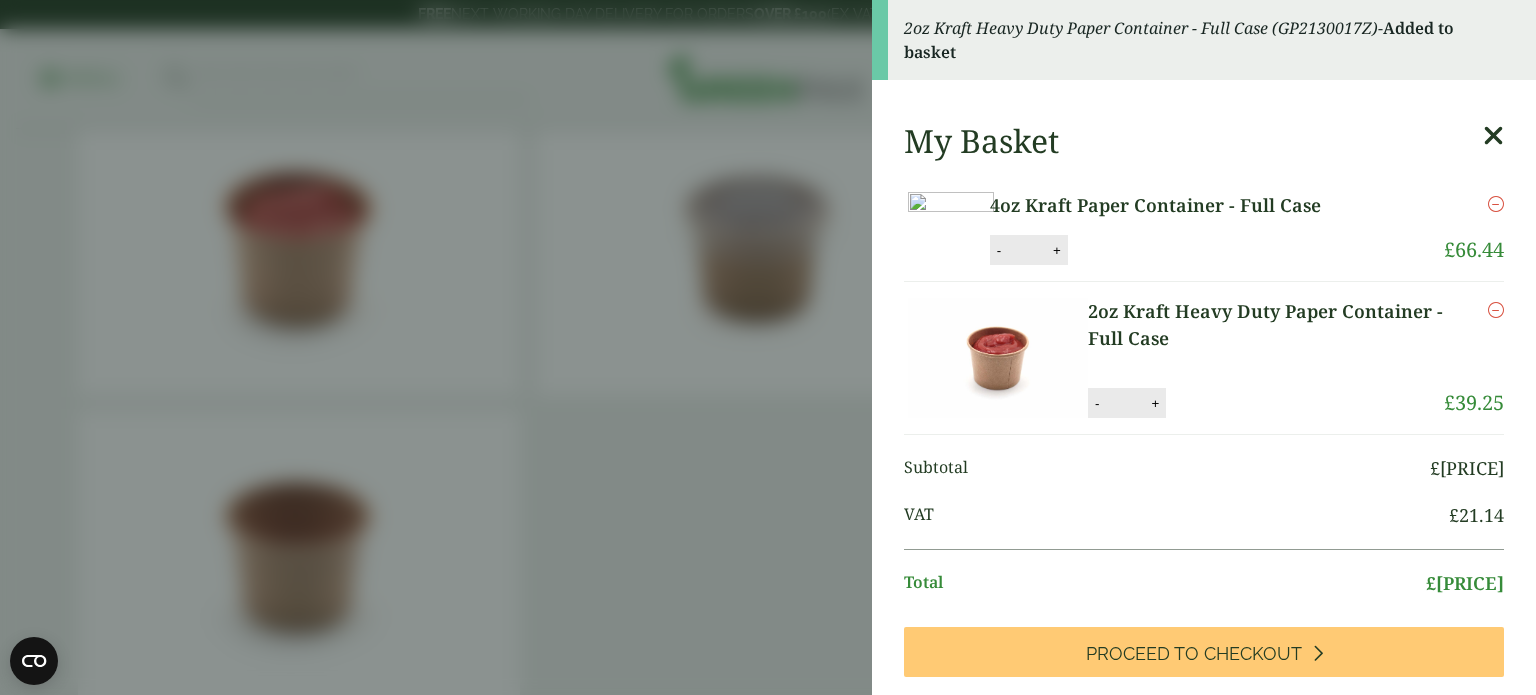 click at bounding box center [1493, 136] 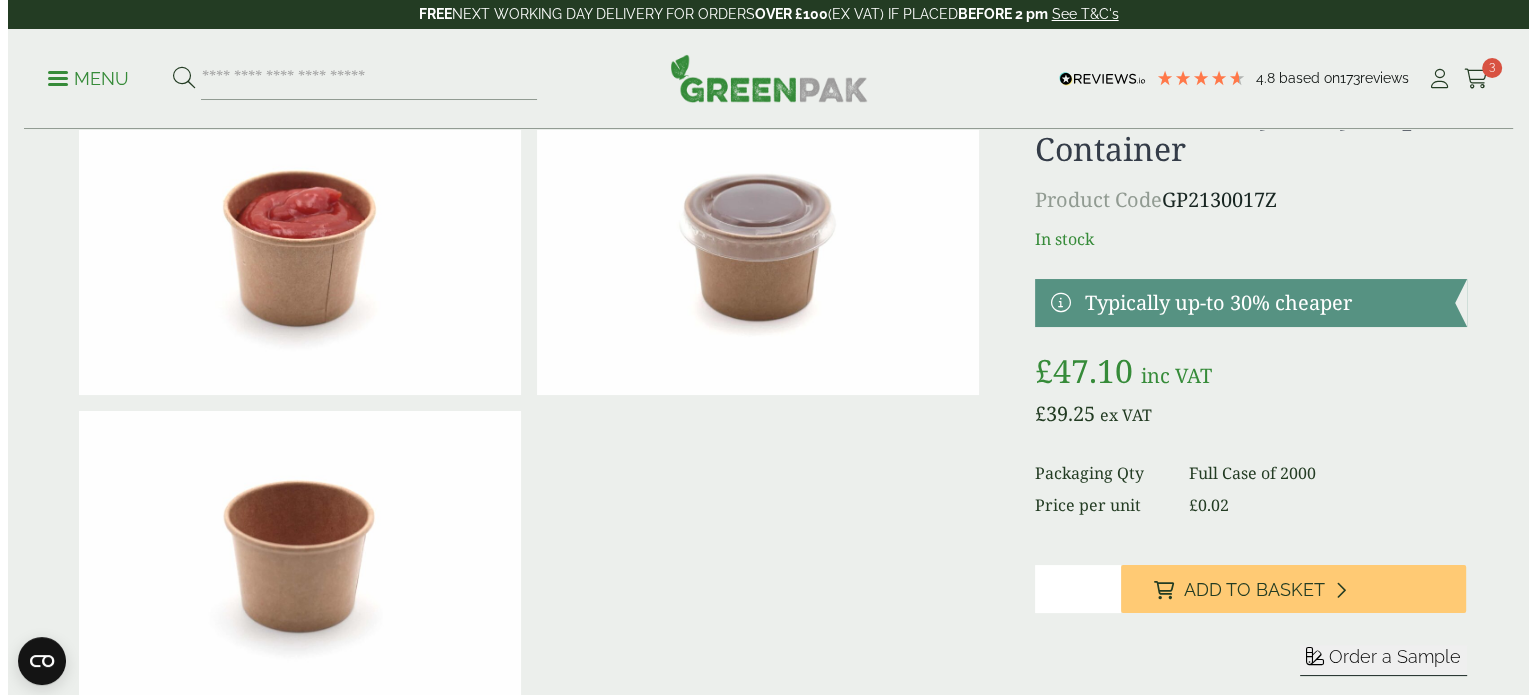 scroll, scrollTop: 10, scrollLeft: 0, axis: vertical 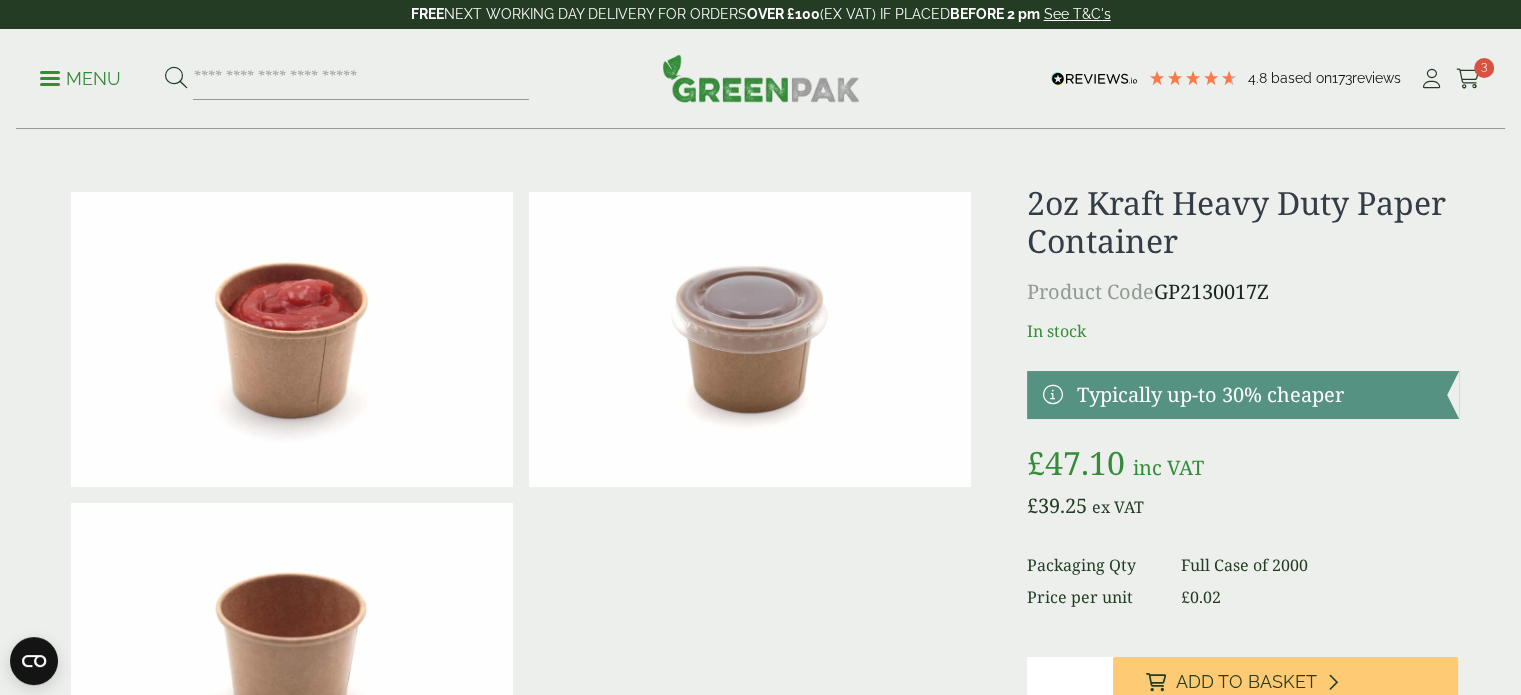 click on "Menu
4.8   Based on  173  reviews My Account 3" at bounding box center (760, 79) 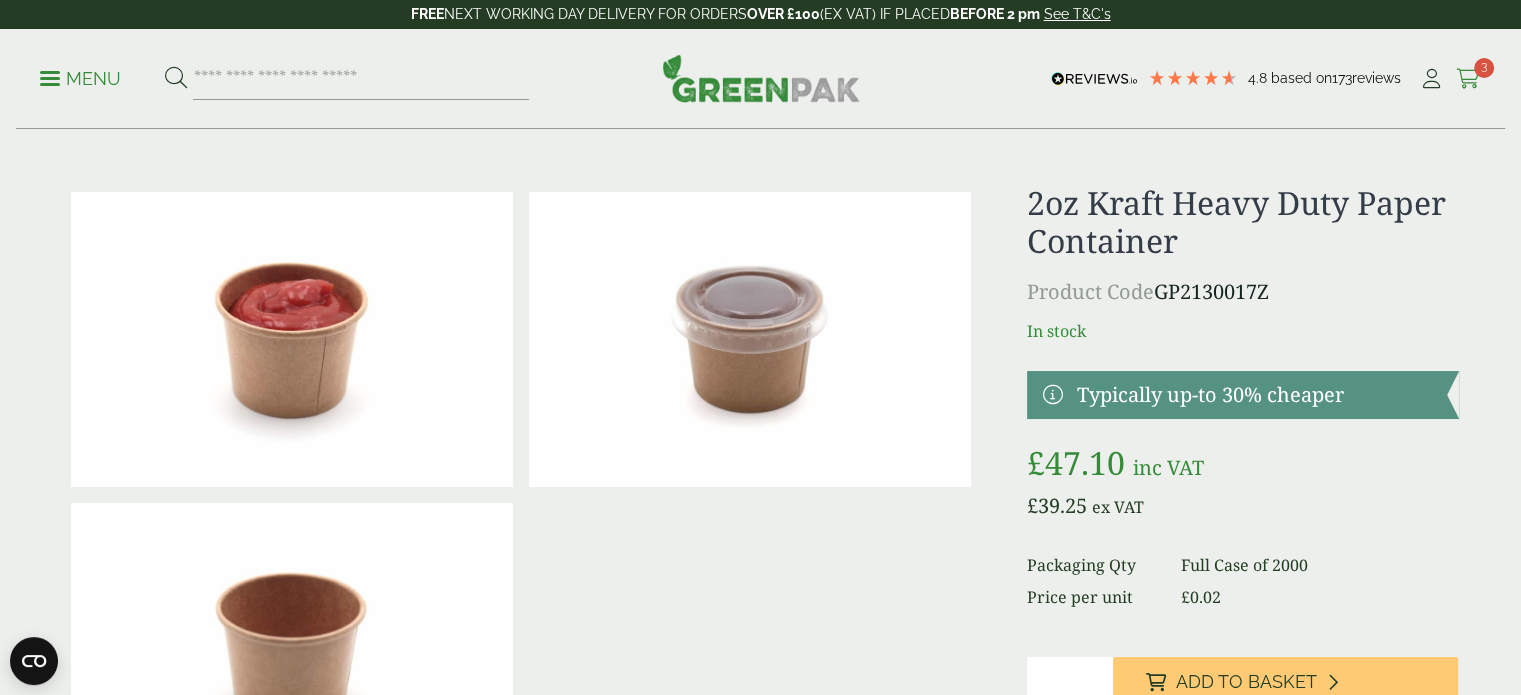 click at bounding box center [1468, 79] 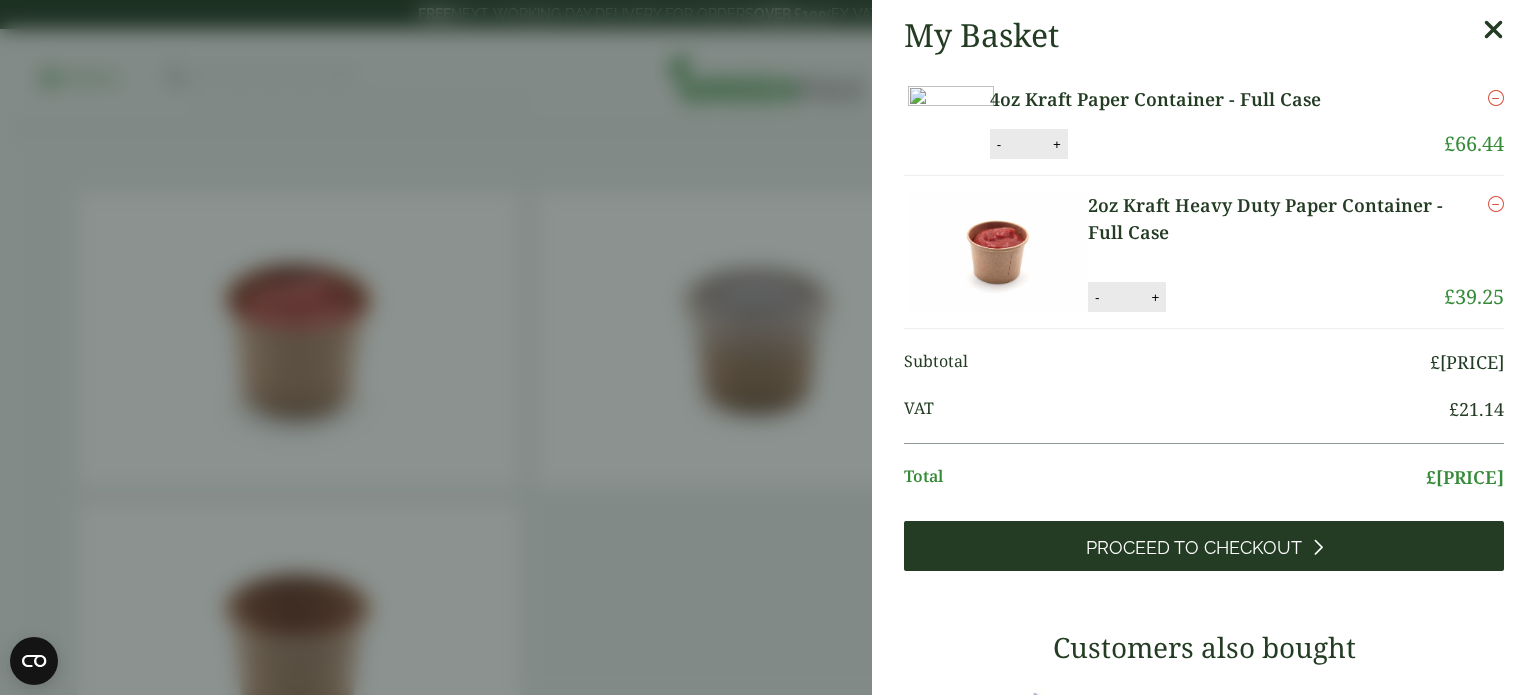 click on "Proceed to Checkout" at bounding box center [1194, 548] 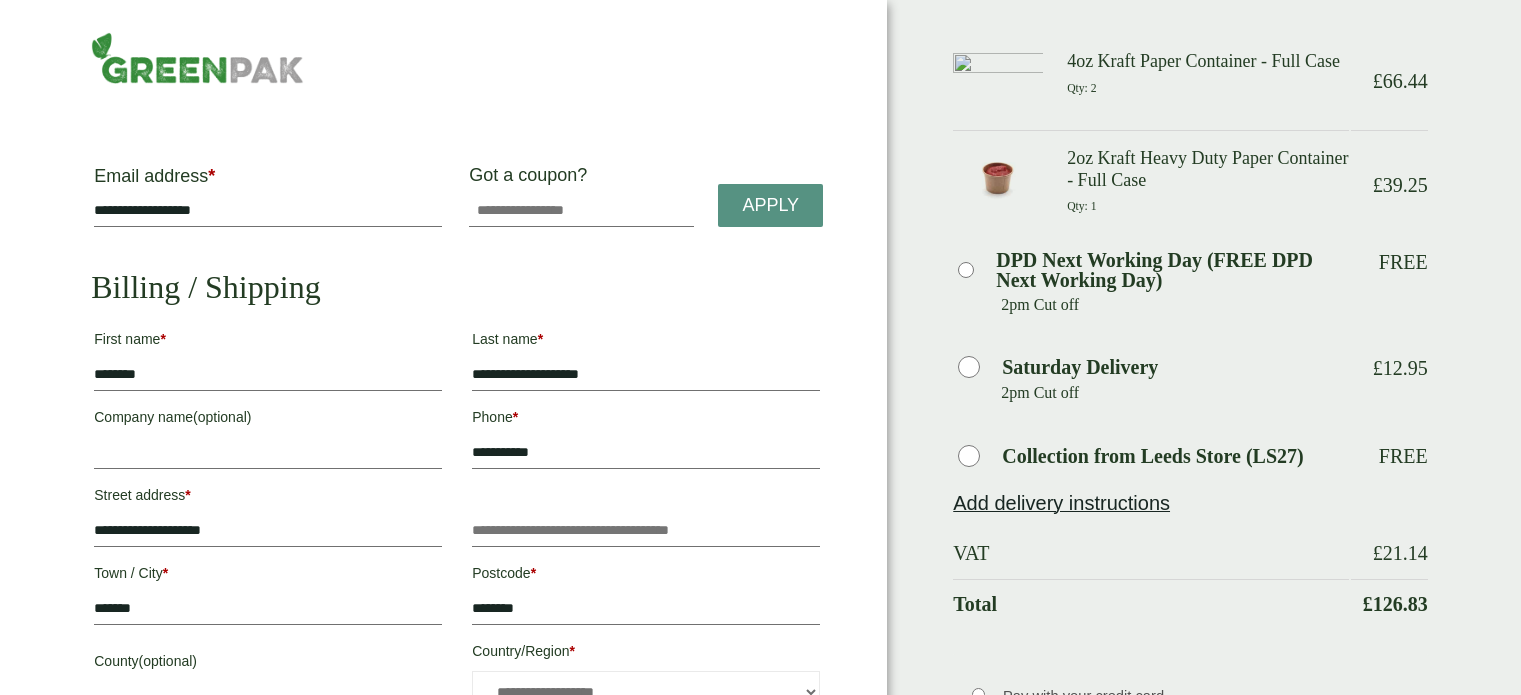 scroll, scrollTop: 0, scrollLeft: 0, axis: both 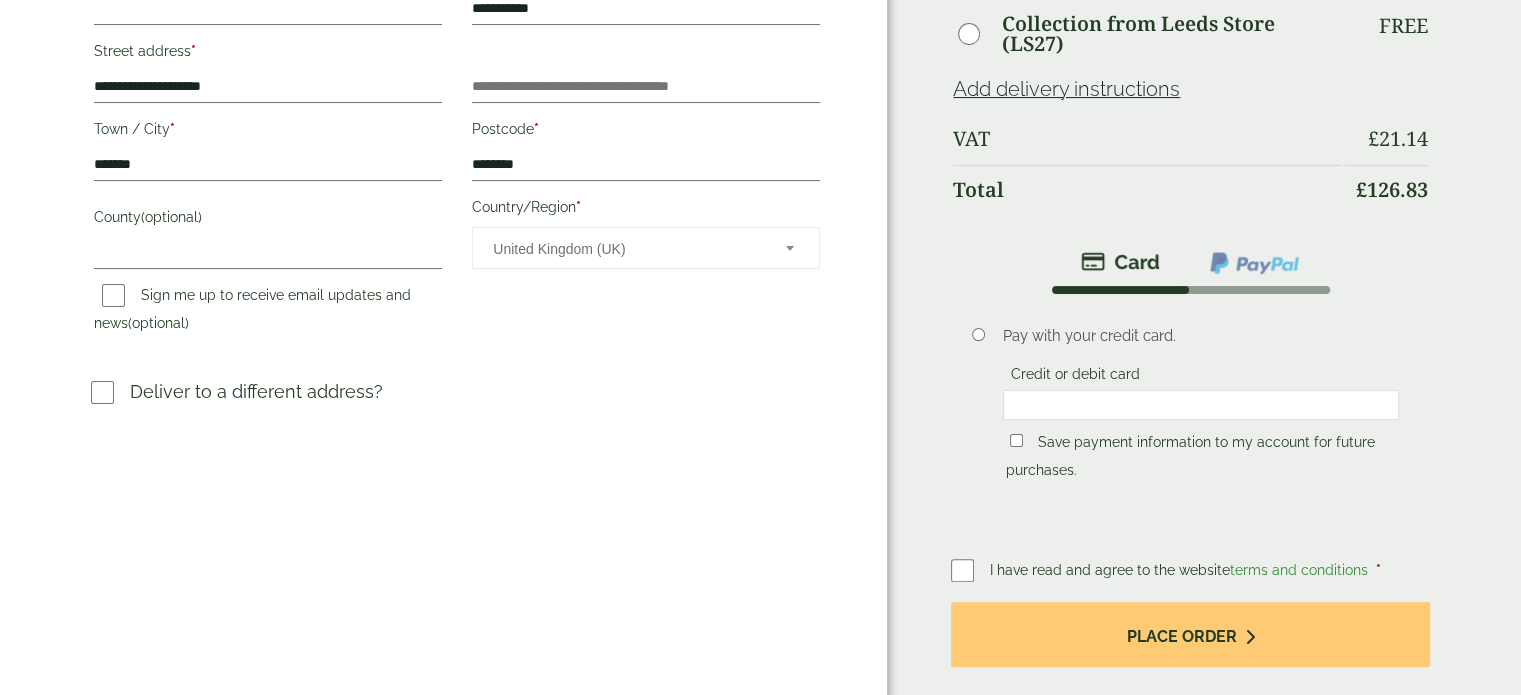 click at bounding box center [1254, 263] 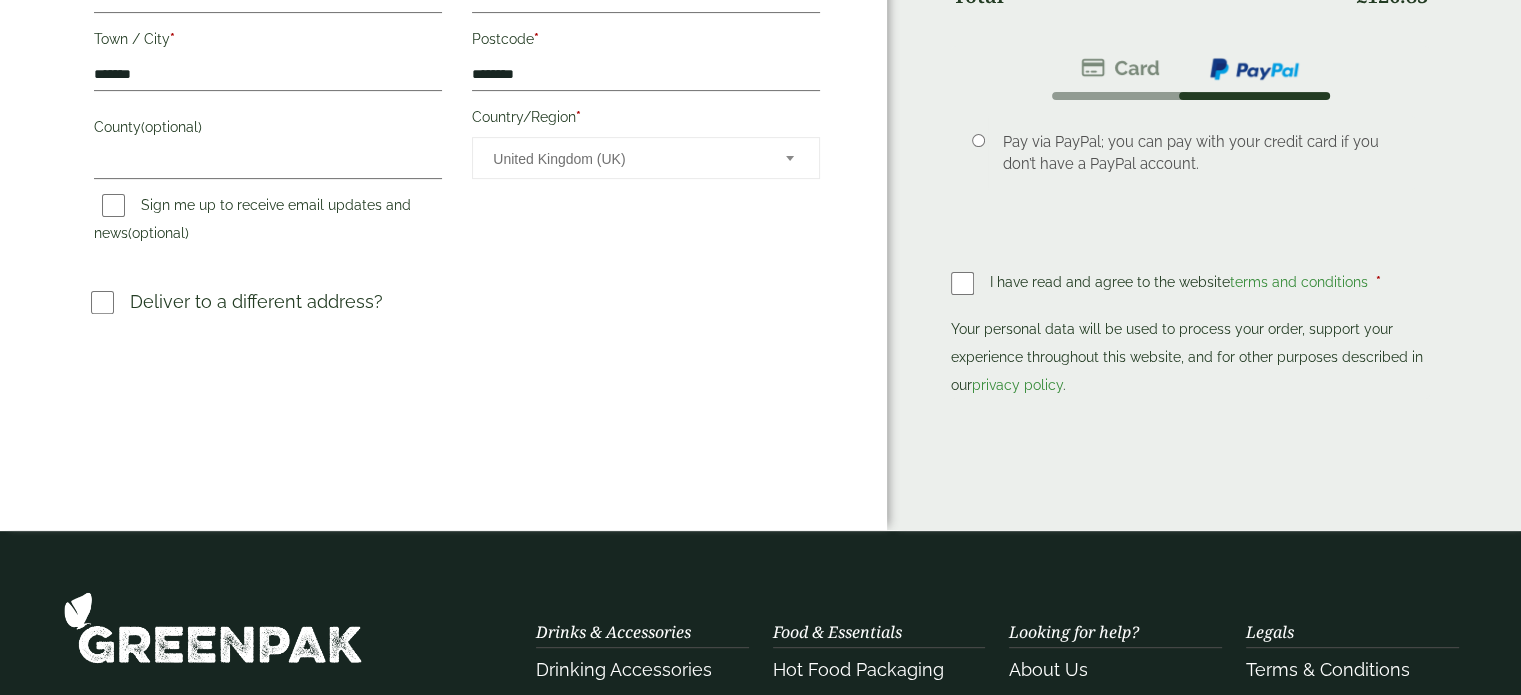 scroll, scrollTop: 659, scrollLeft: 0, axis: vertical 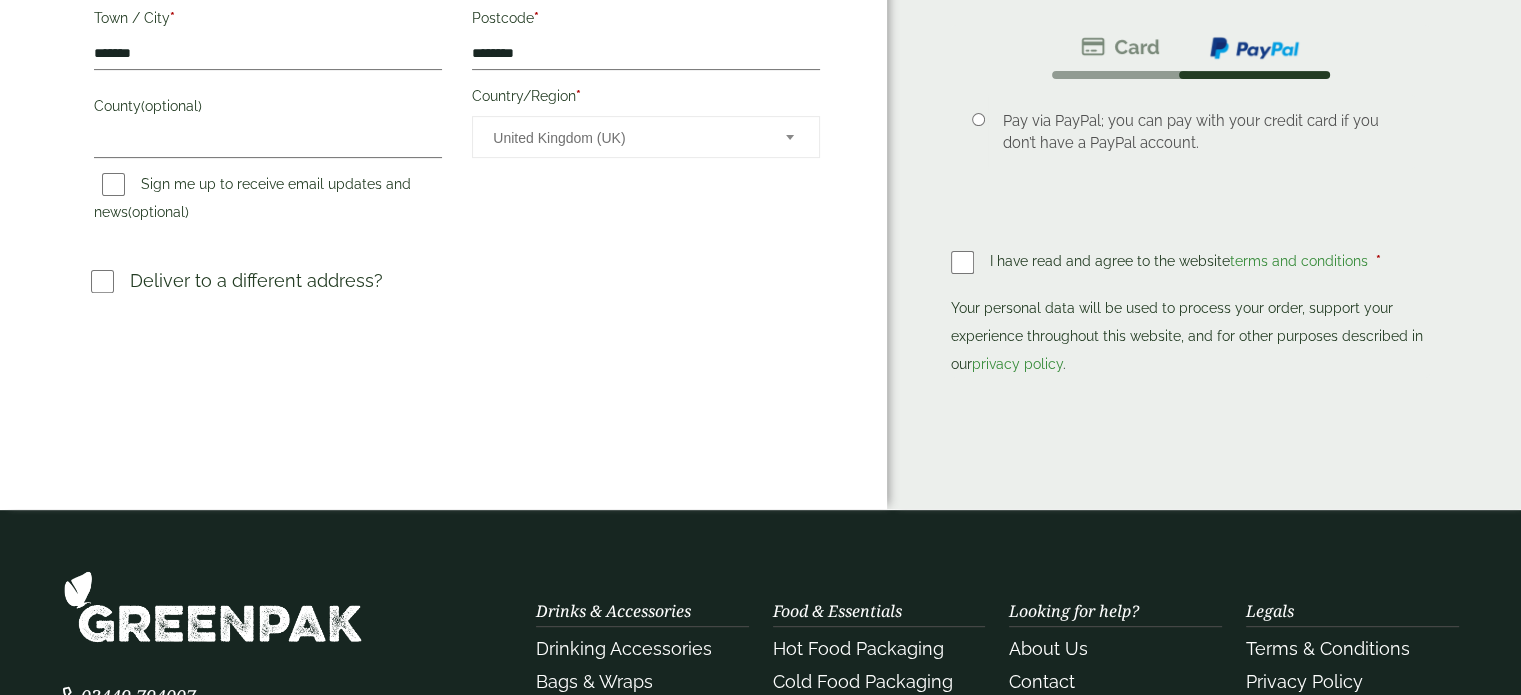 click at bounding box center [970, 262] 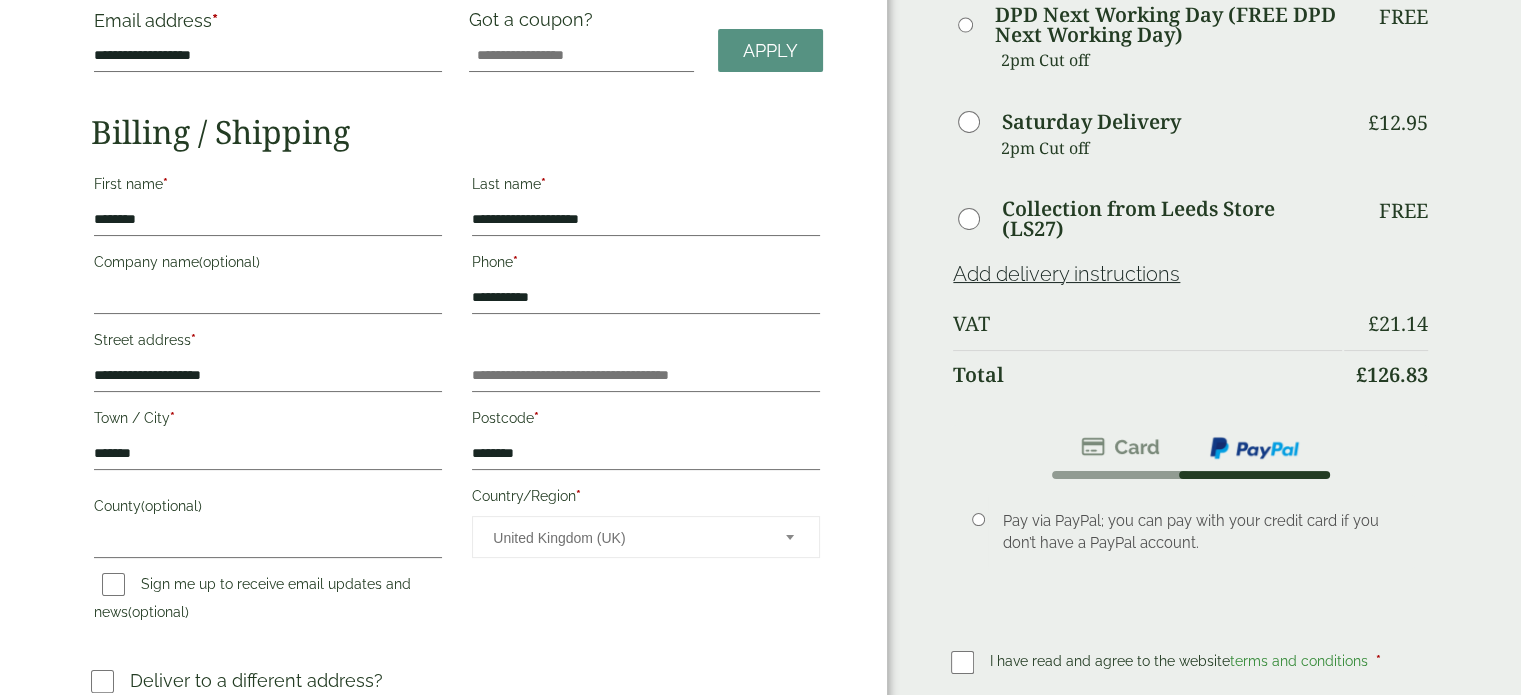 scroll, scrollTop: 258, scrollLeft: 0, axis: vertical 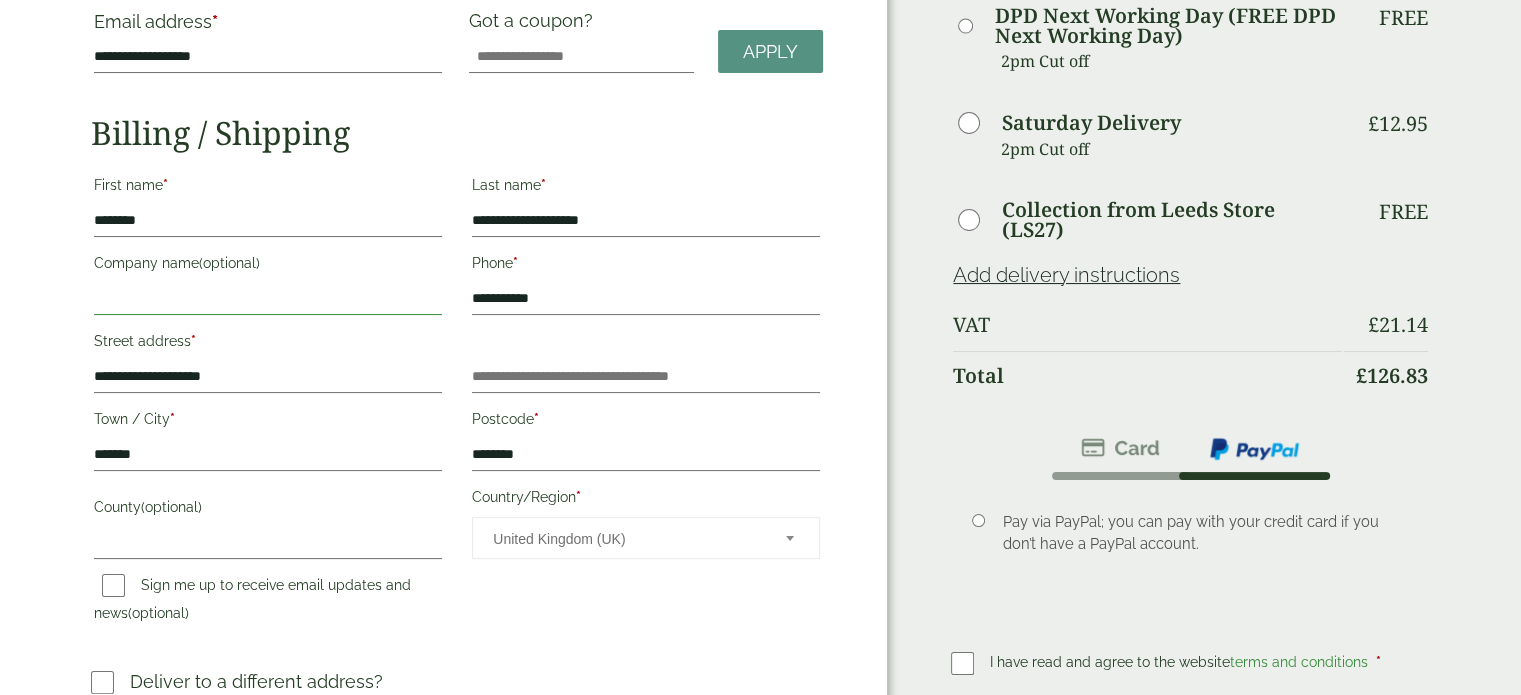 click on "Company name  (optional)" at bounding box center (268, 299) 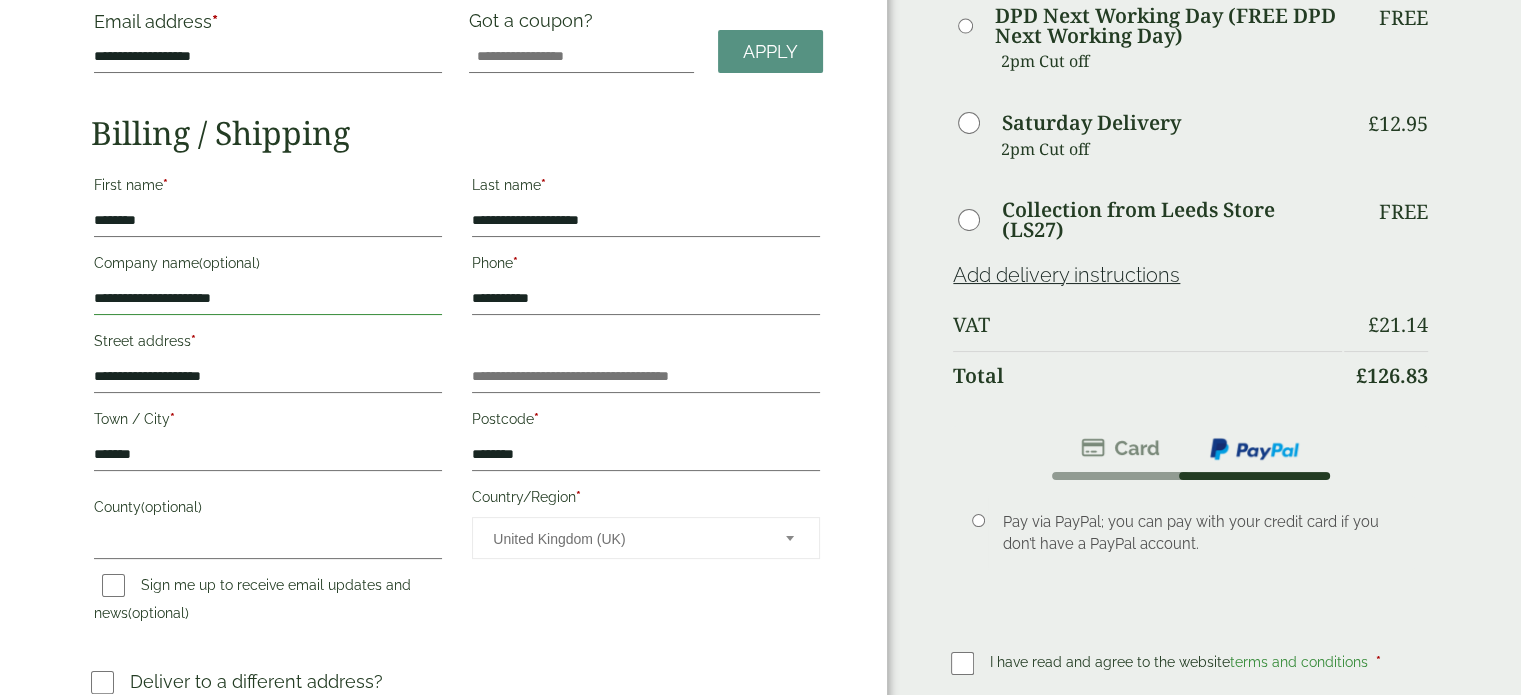 type on "**********" 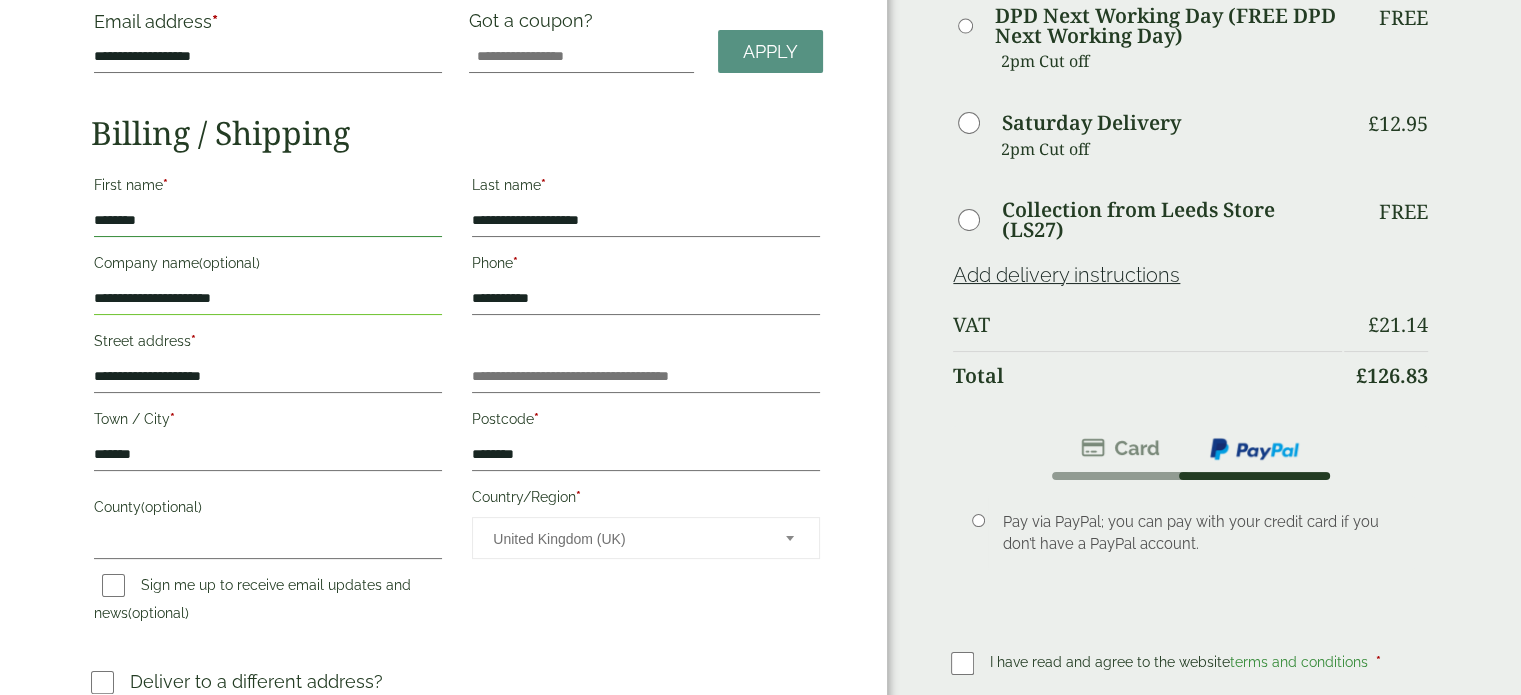 click on "********" at bounding box center [268, 221] 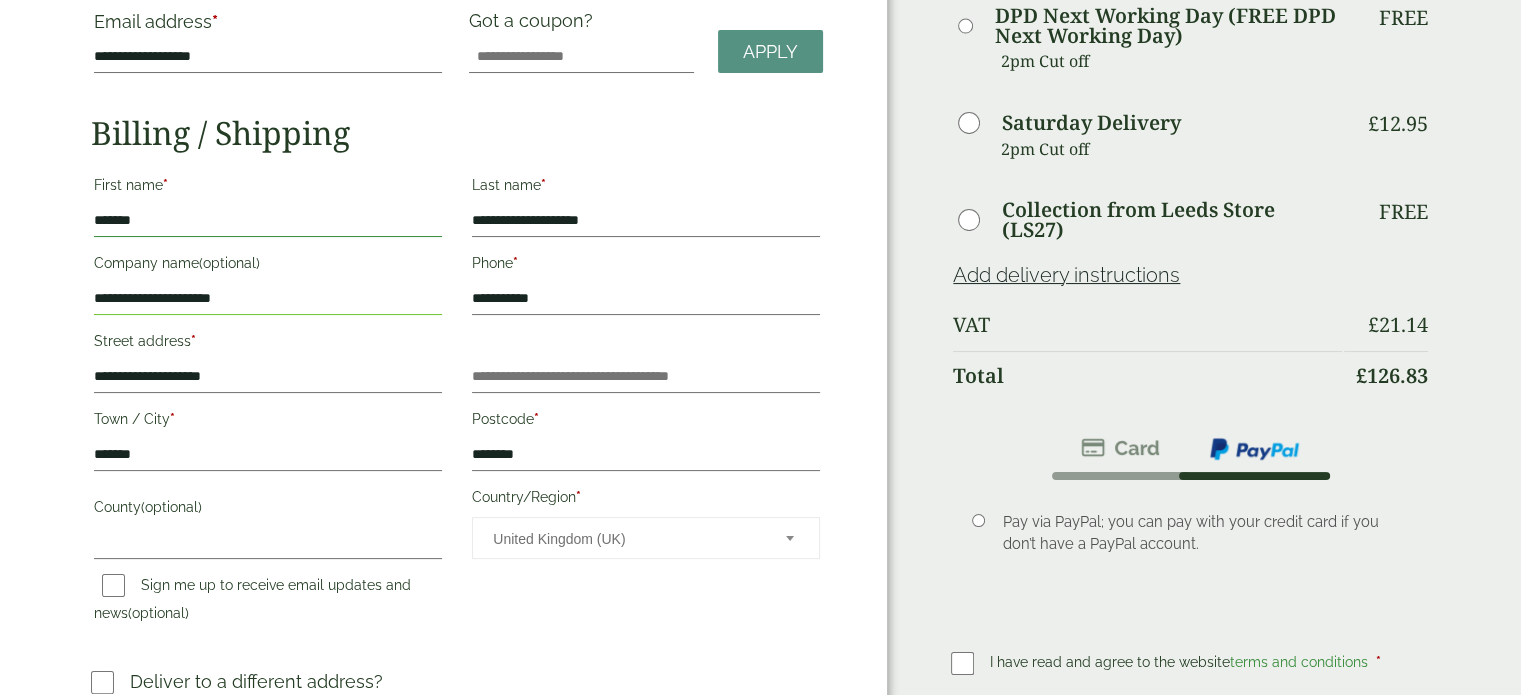 type on "*******" 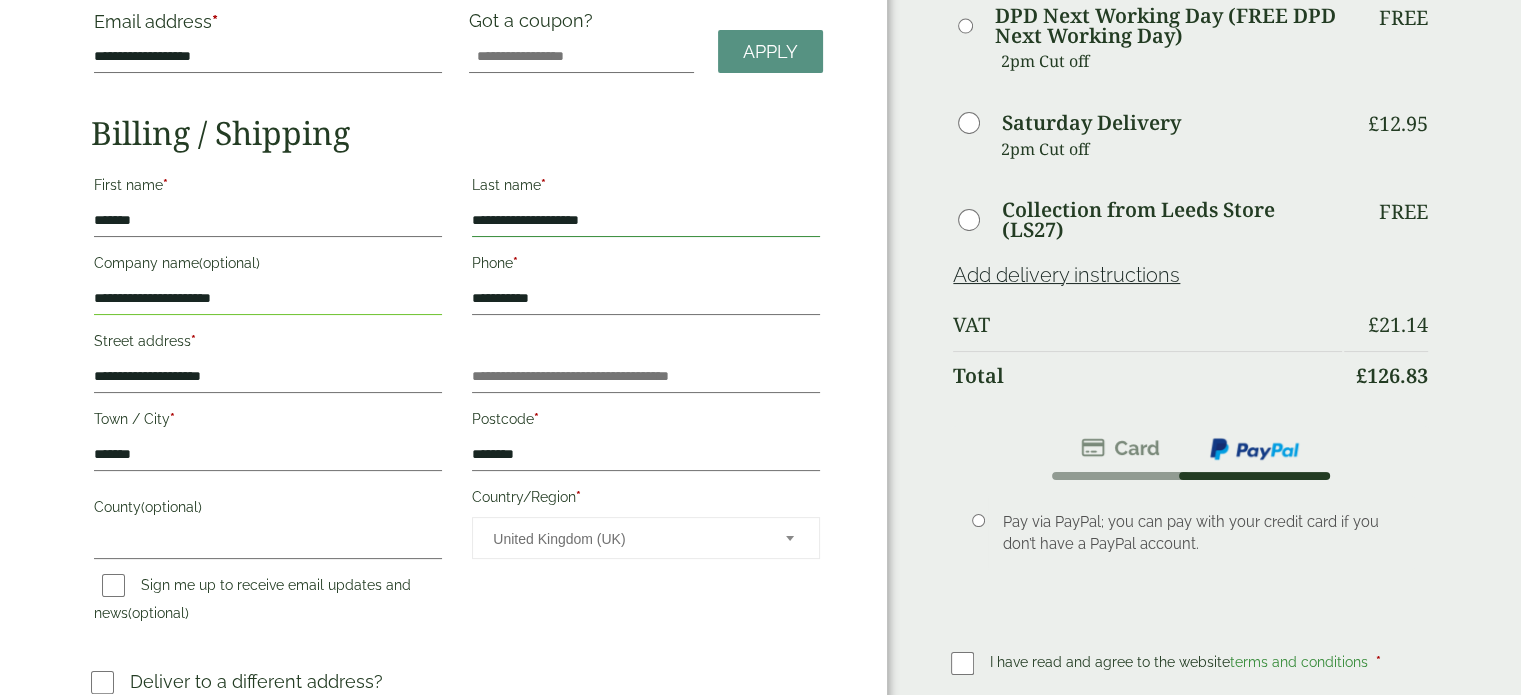 click on "**********" at bounding box center (646, 221) 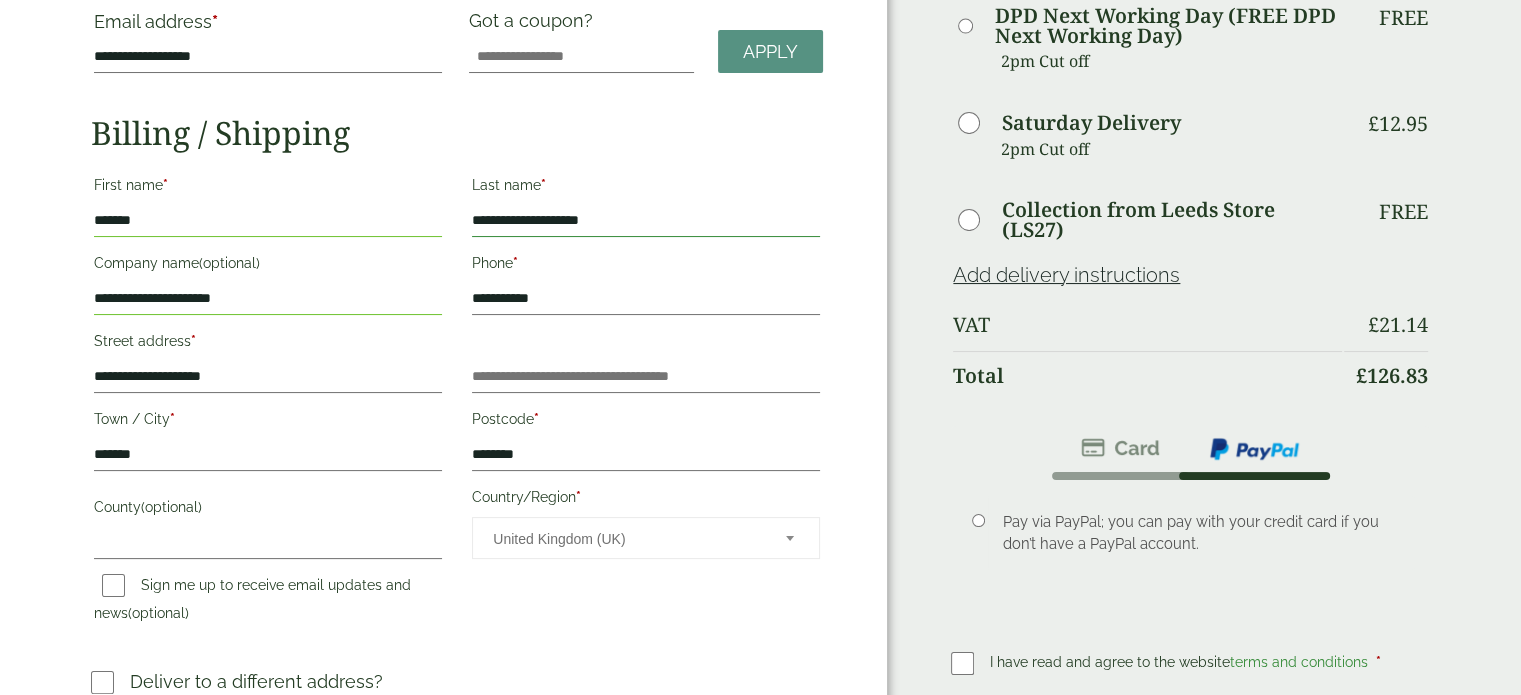 click on "**********" at bounding box center (646, 221) 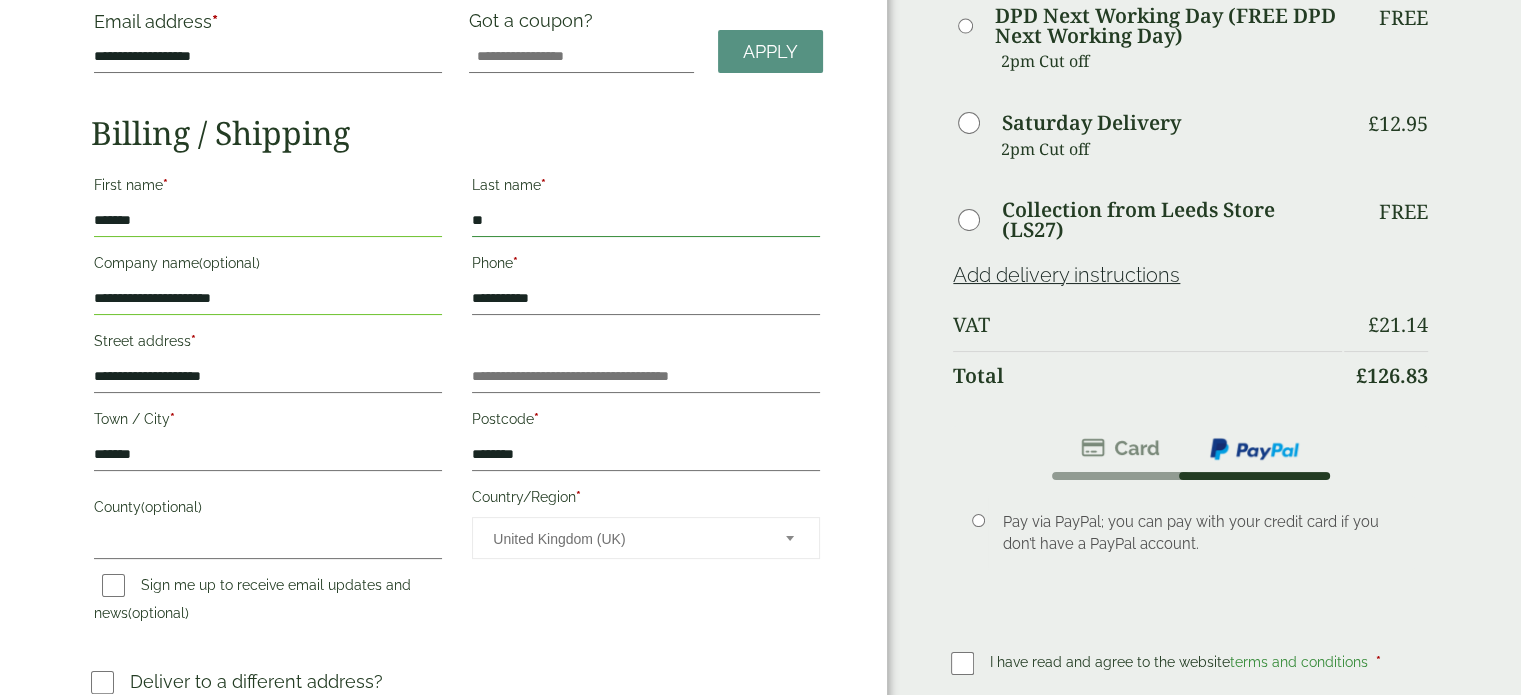 type on "**" 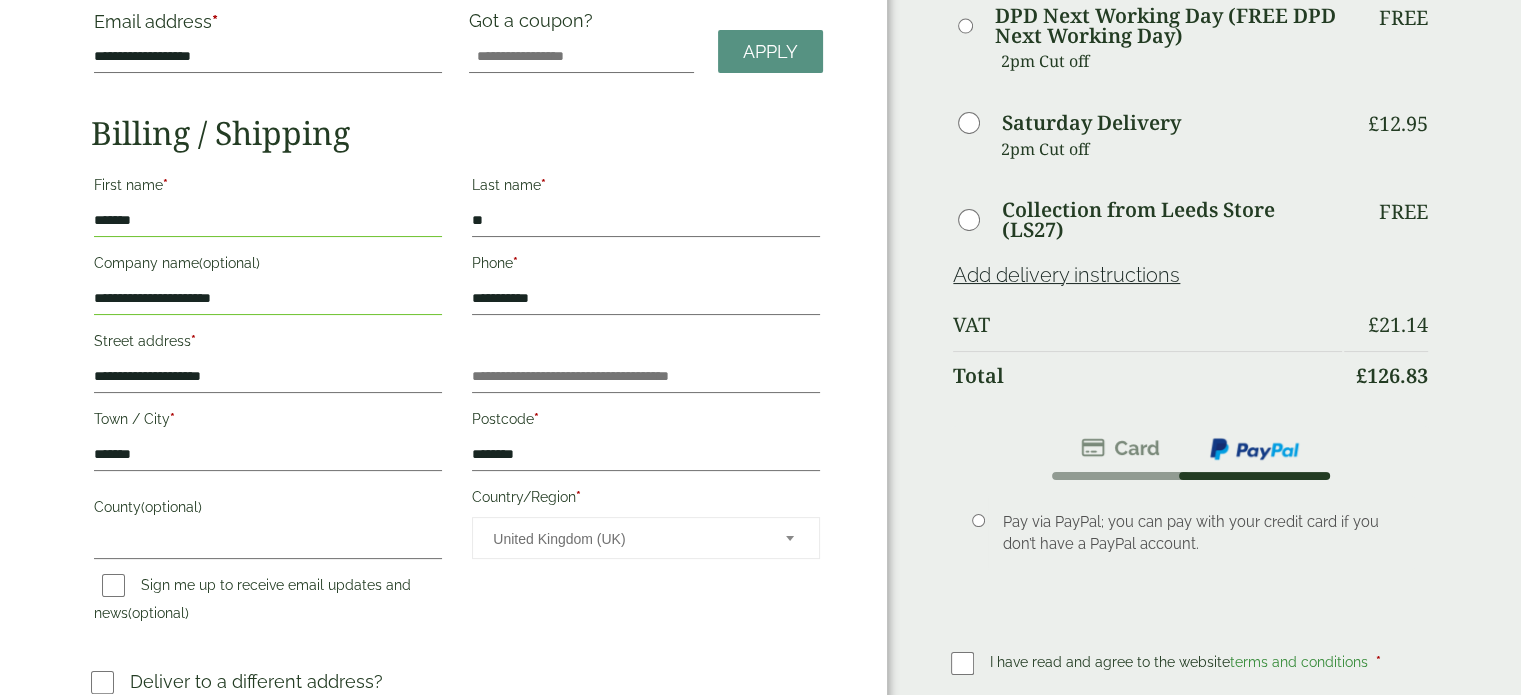 click on "Pay via PayPal; you can pay with your credit card if you don’t have a PayPal account." at bounding box center (1190, 540) 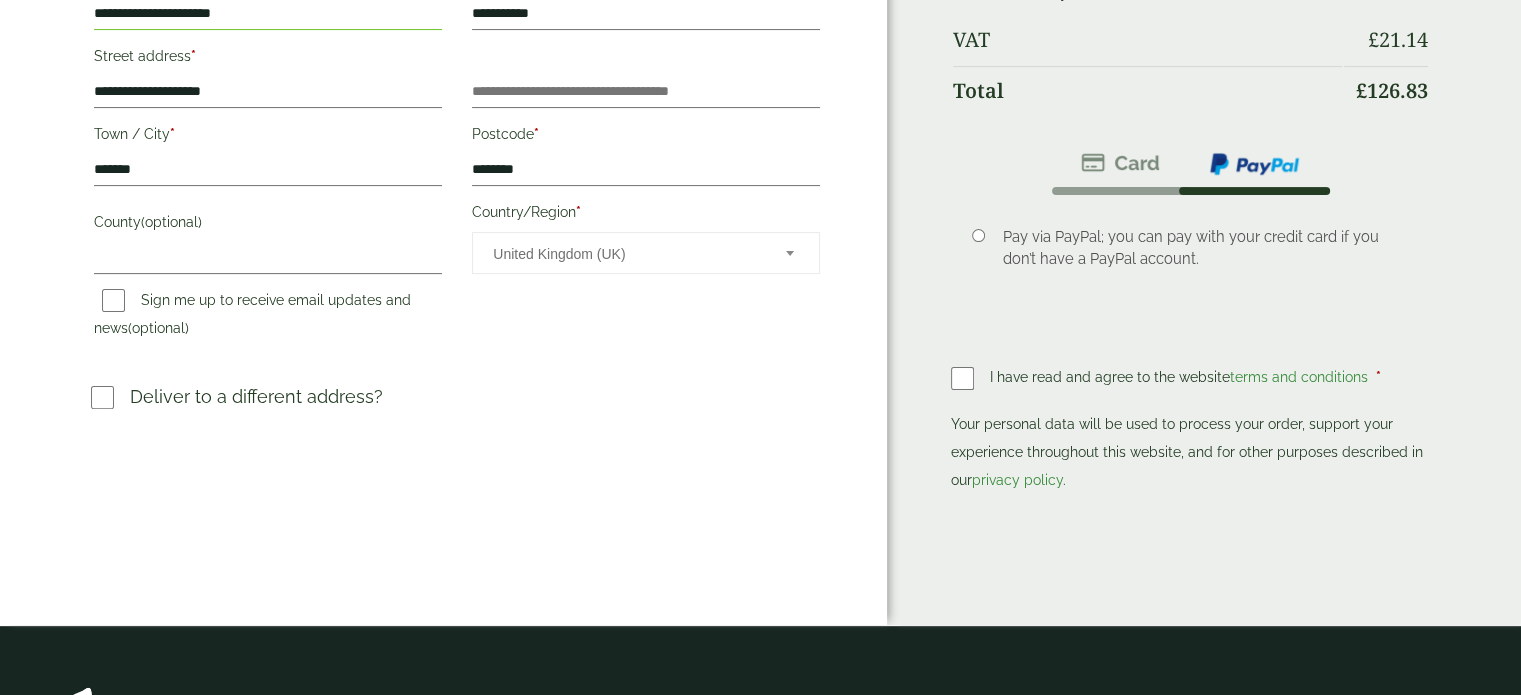 scroll, scrollTop: 548, scrollLeft: 0, axis: vertical 